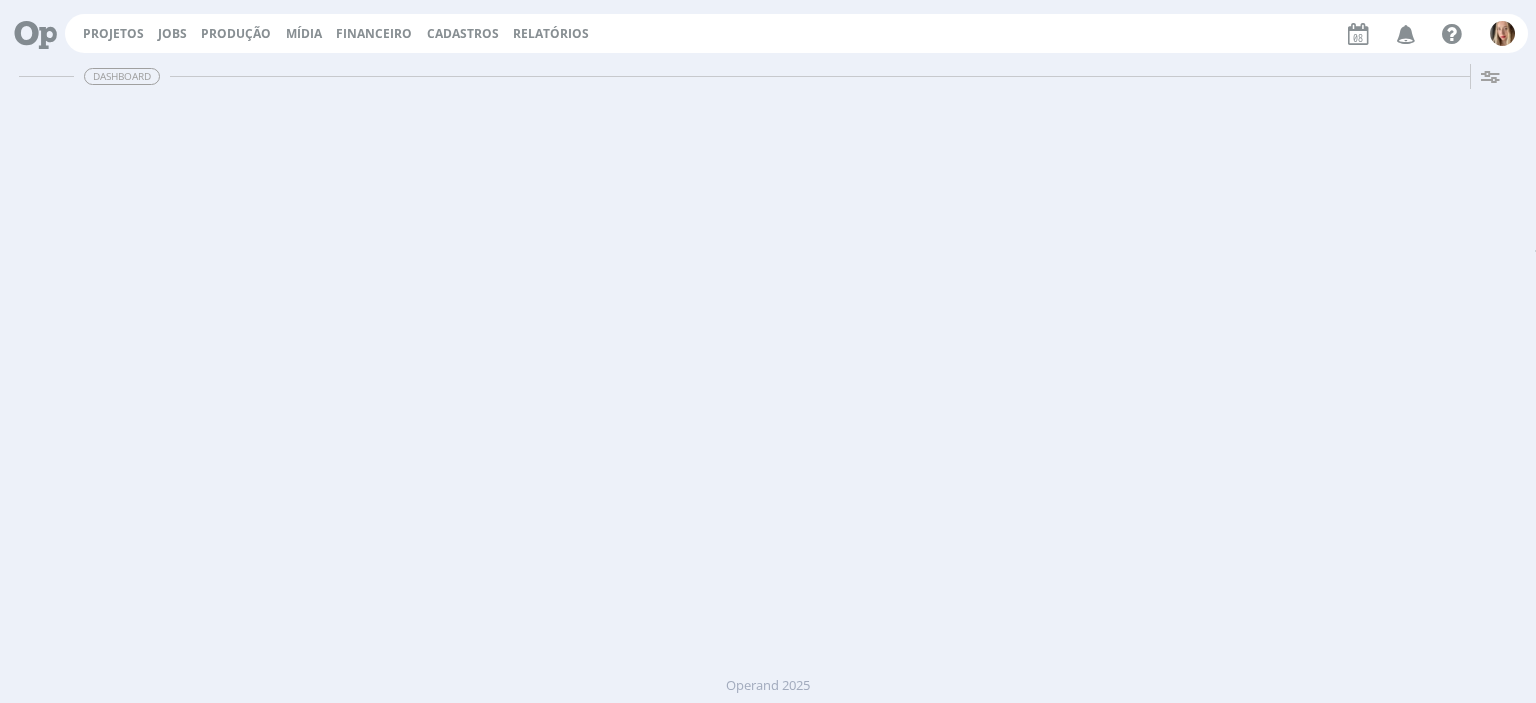 scroll, scrollTop: 0, scrollLeft: 0, axis: both 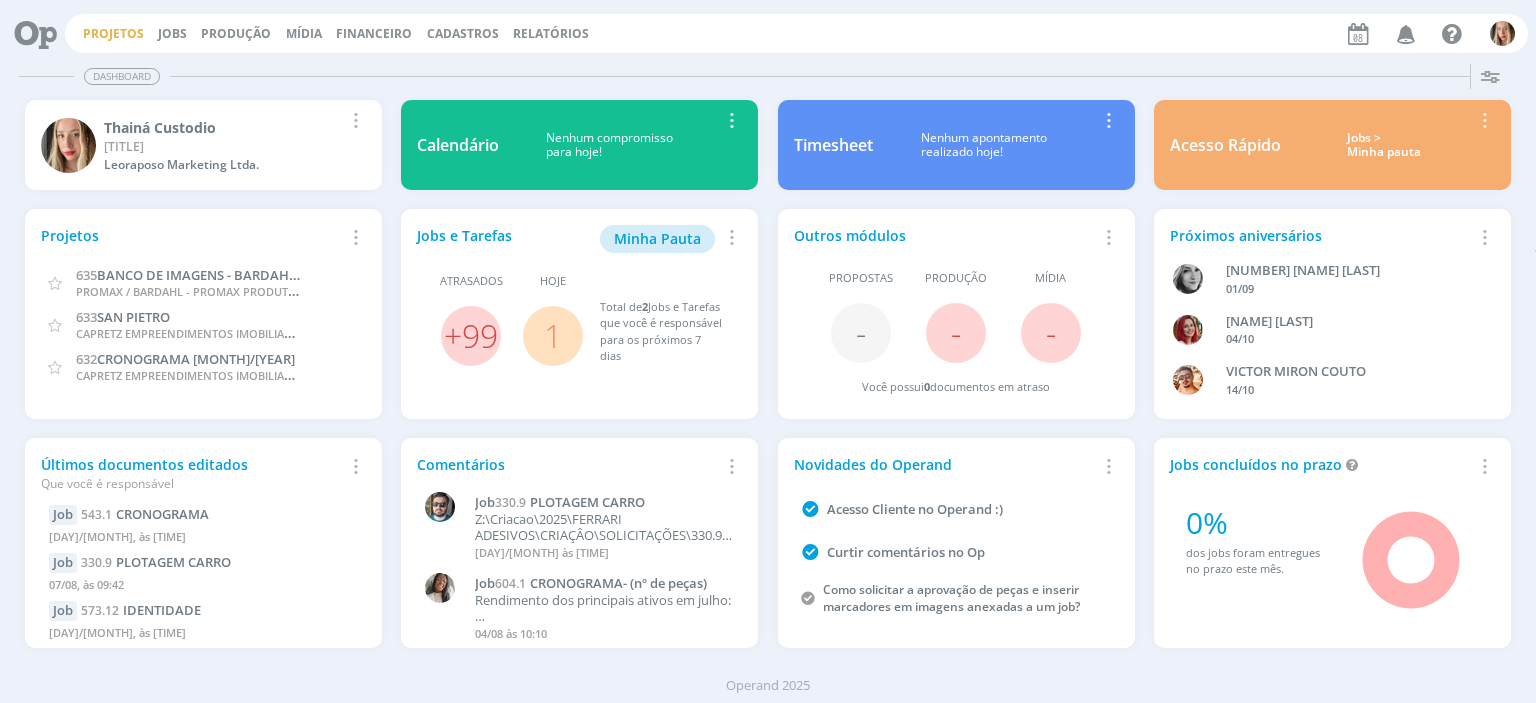 click on "Projetos" at bounding box center [113, 33] 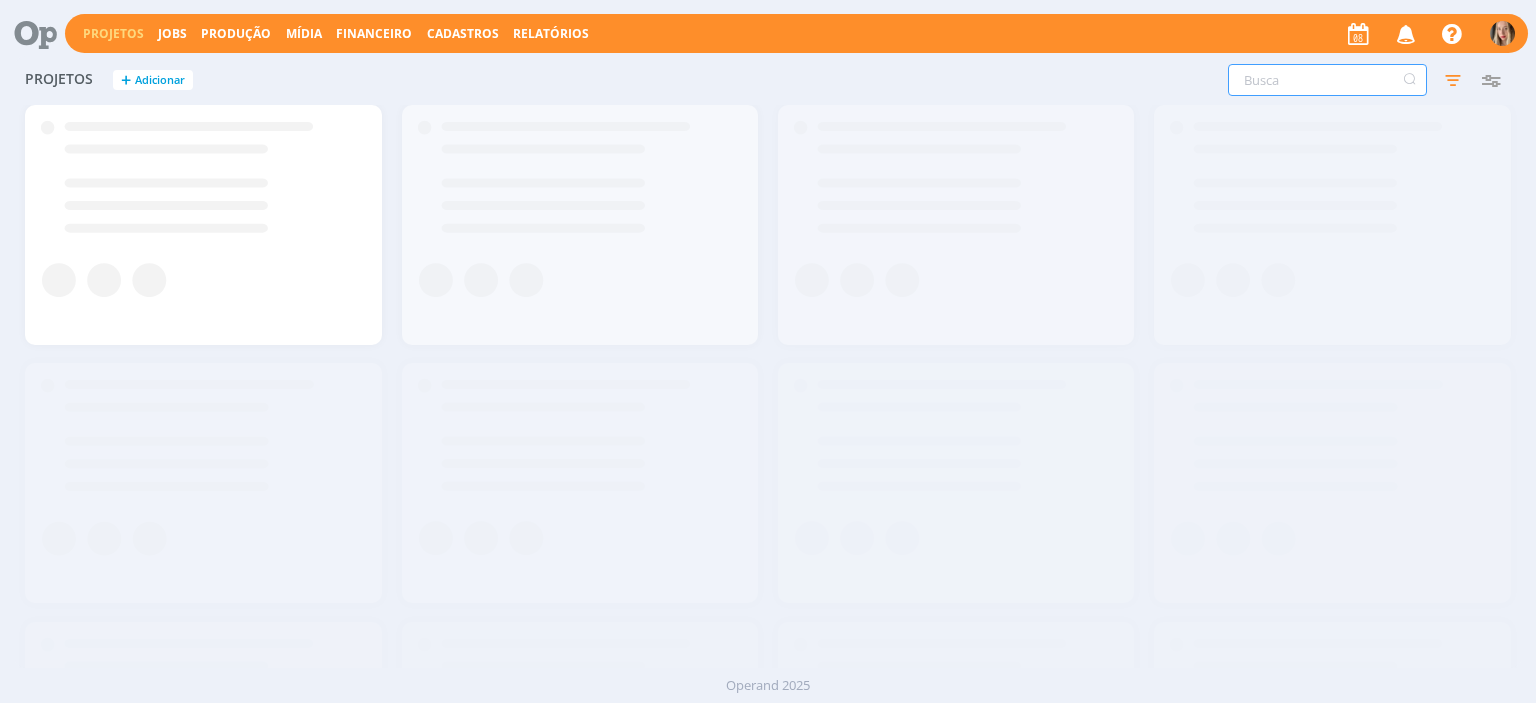 click at bounding box center (1327, 80) 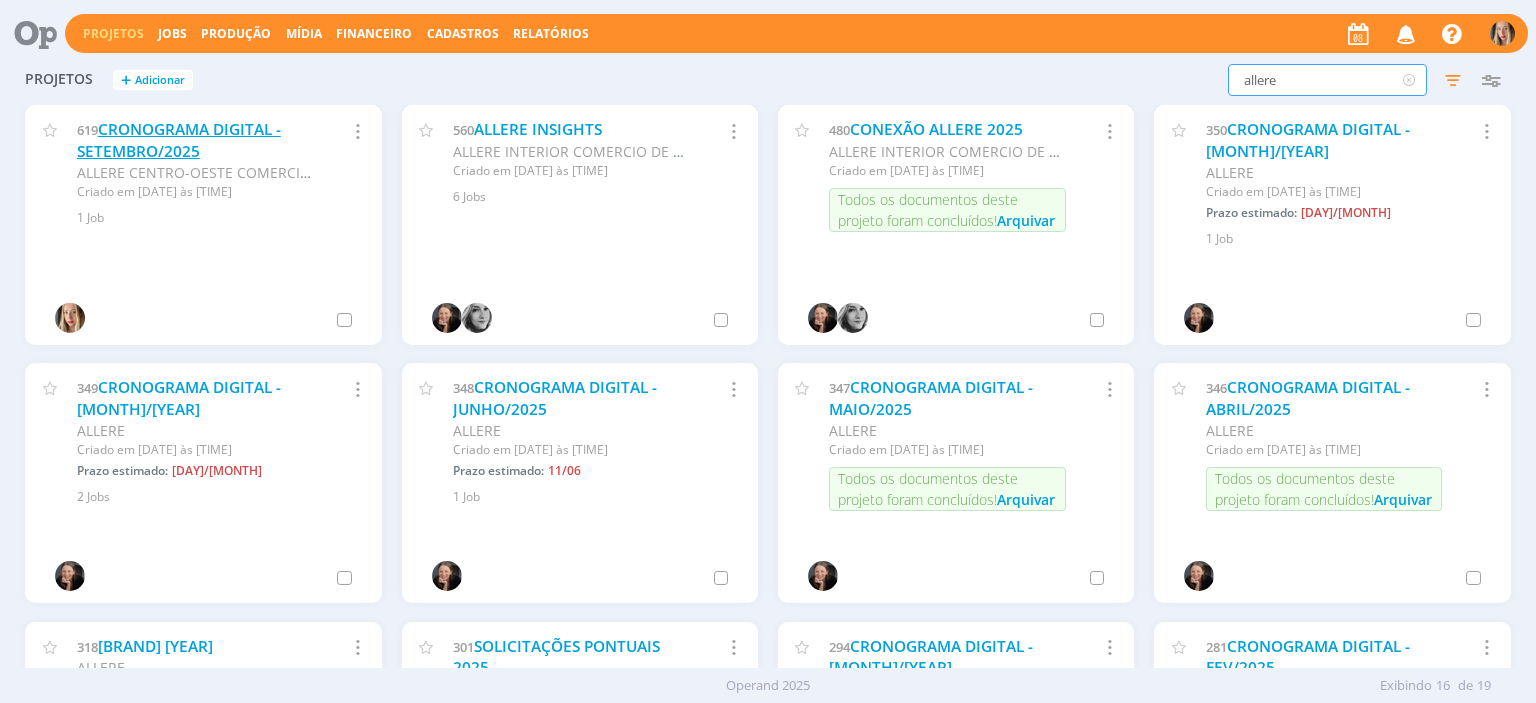 type on "allere" 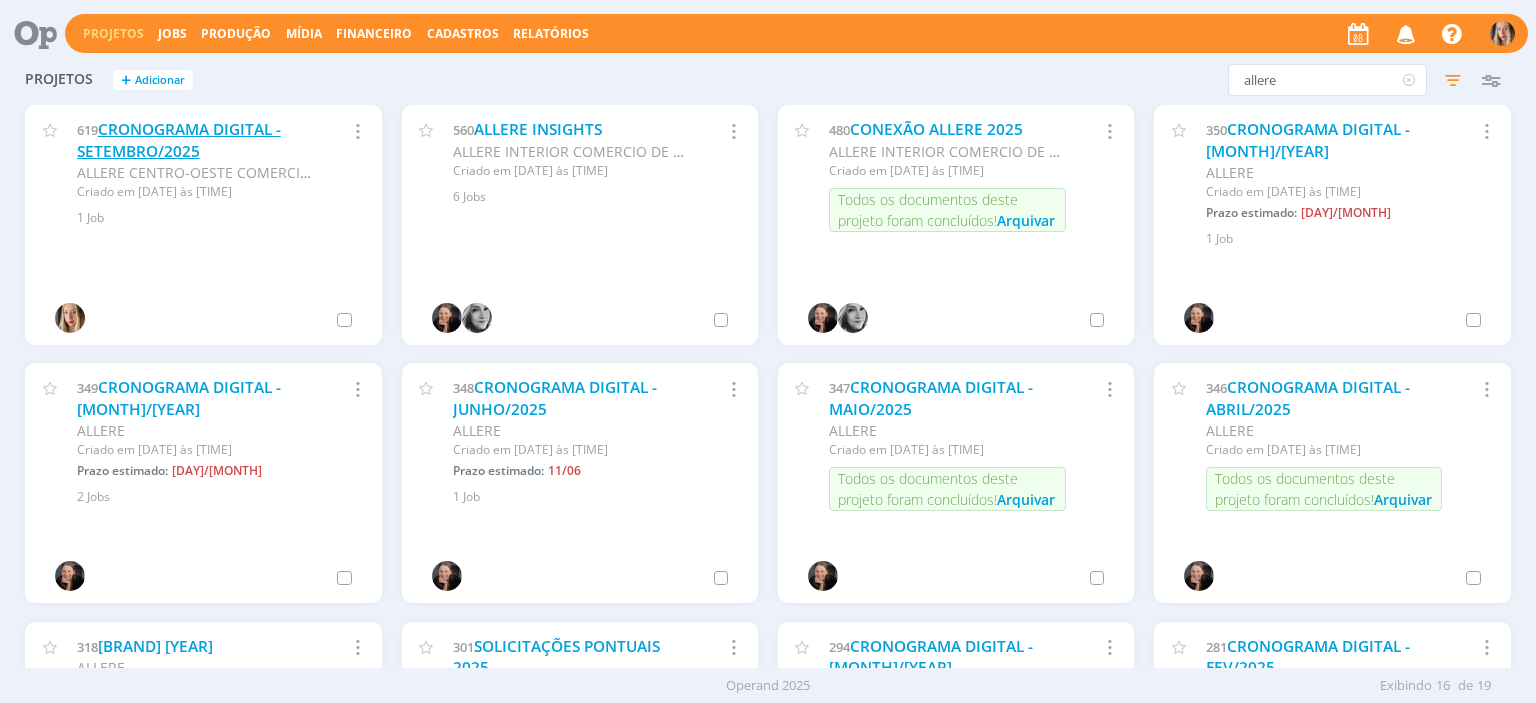 click on "CRONOGRAMA DIGITAL - SETEMBRO/2025" at bounding box center [179, 140] 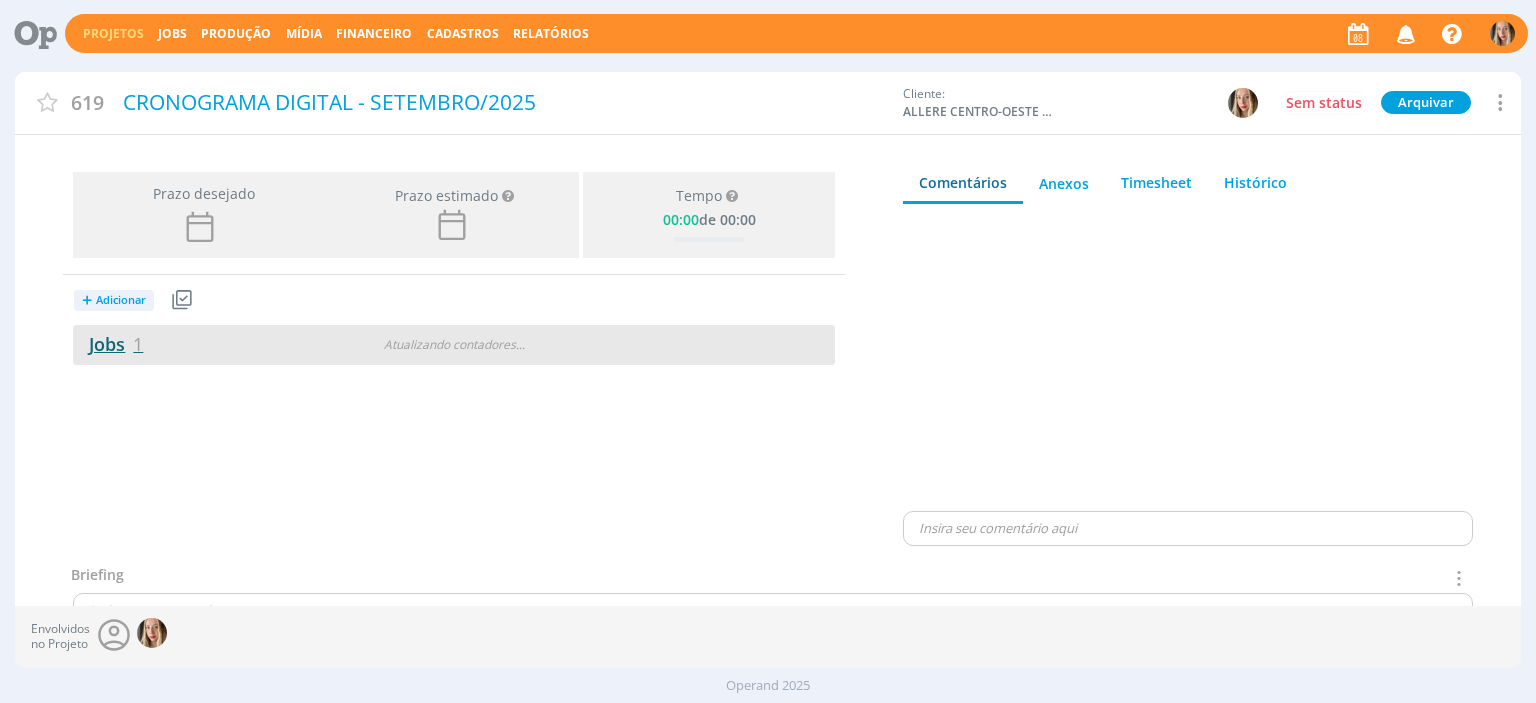 click on "Jobs 1" at bounding box center (108, 344) 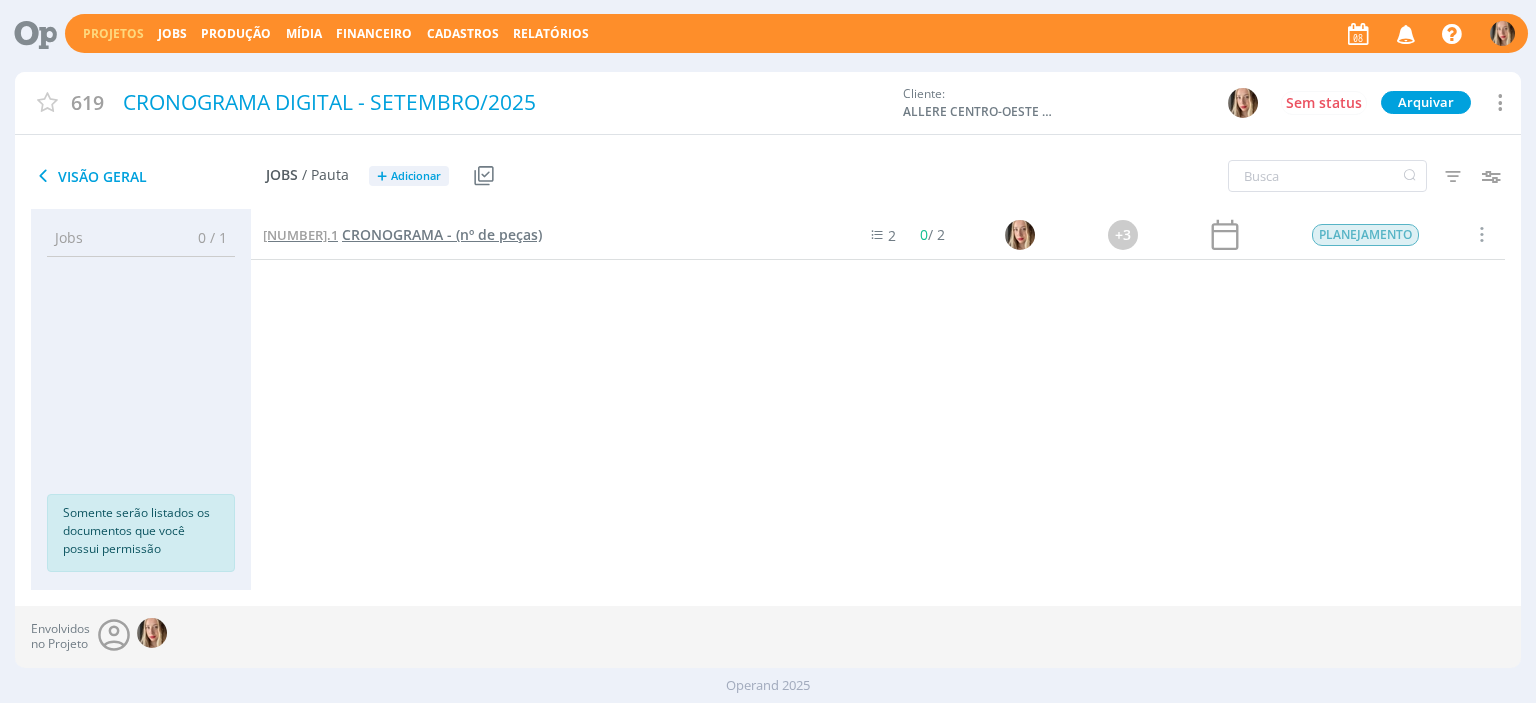 click on "CRONOGRAMA - (nº de peças)" at bounding box center (442, 234) 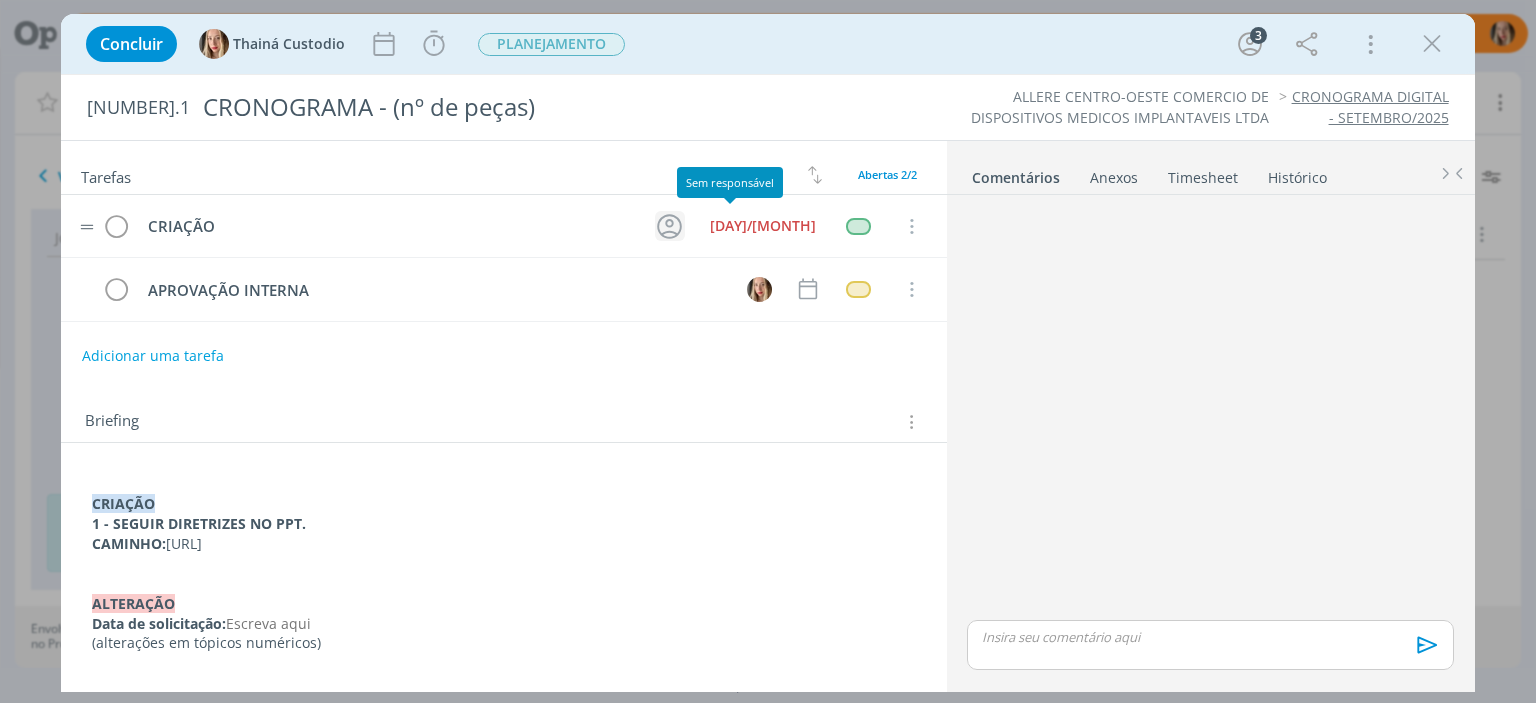 click 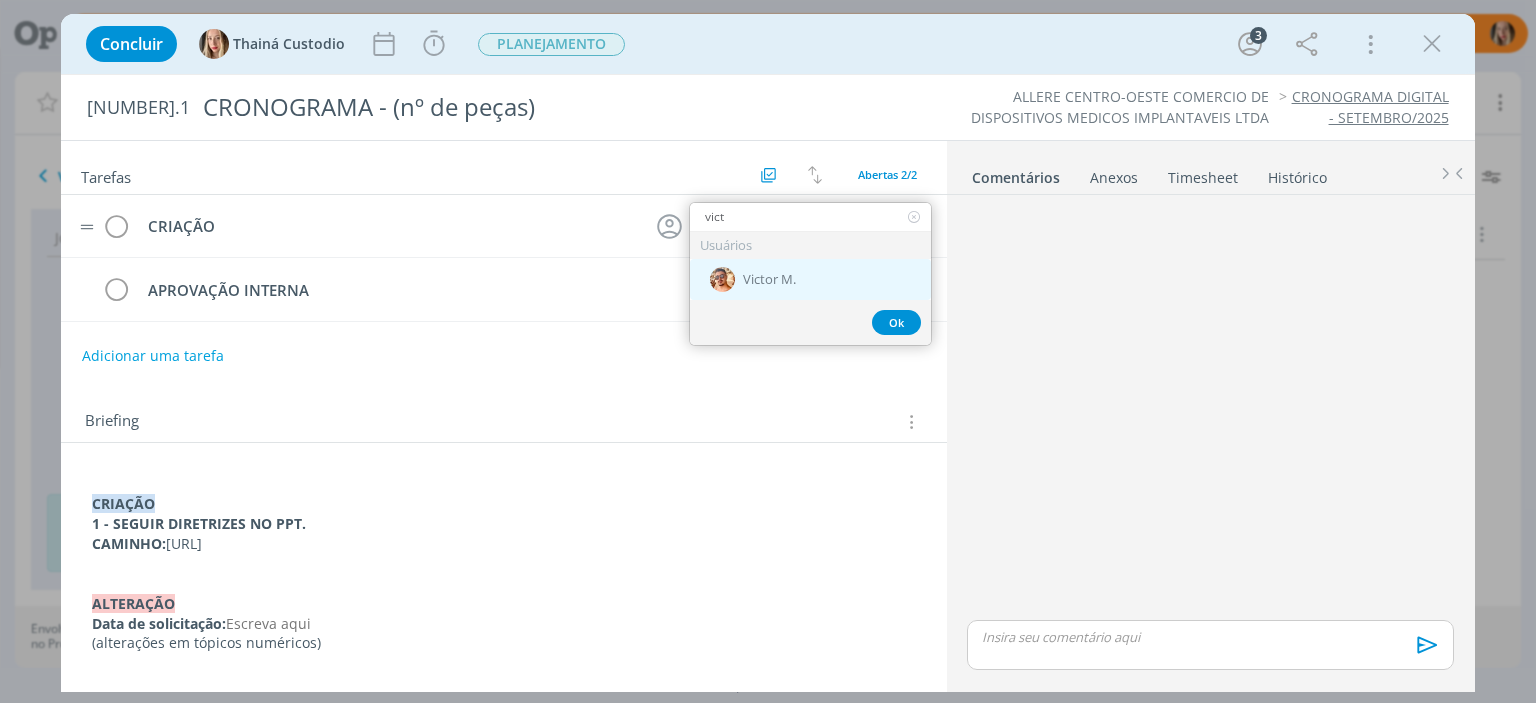 type on "vict" 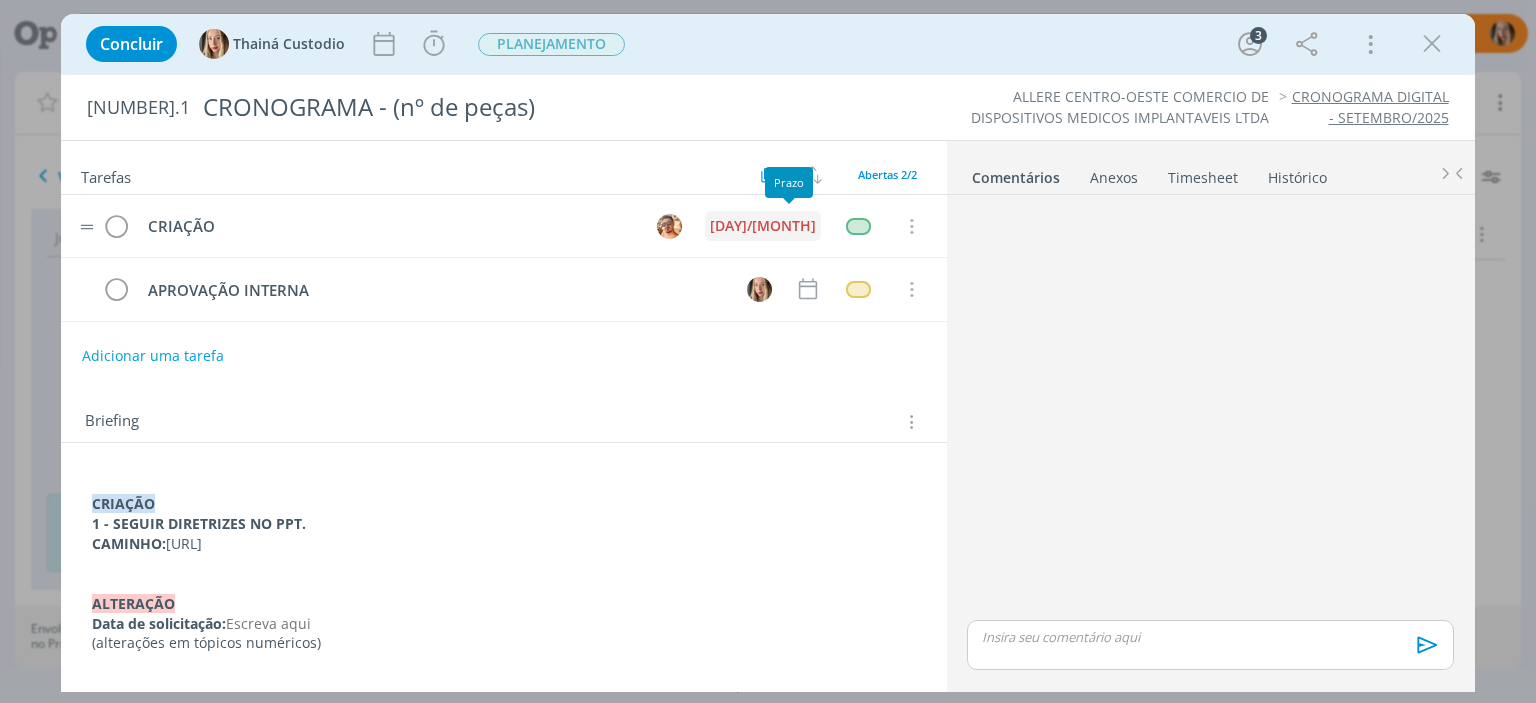 click on "[DAY]/[MONTH]" at bounding box center [763, 226] 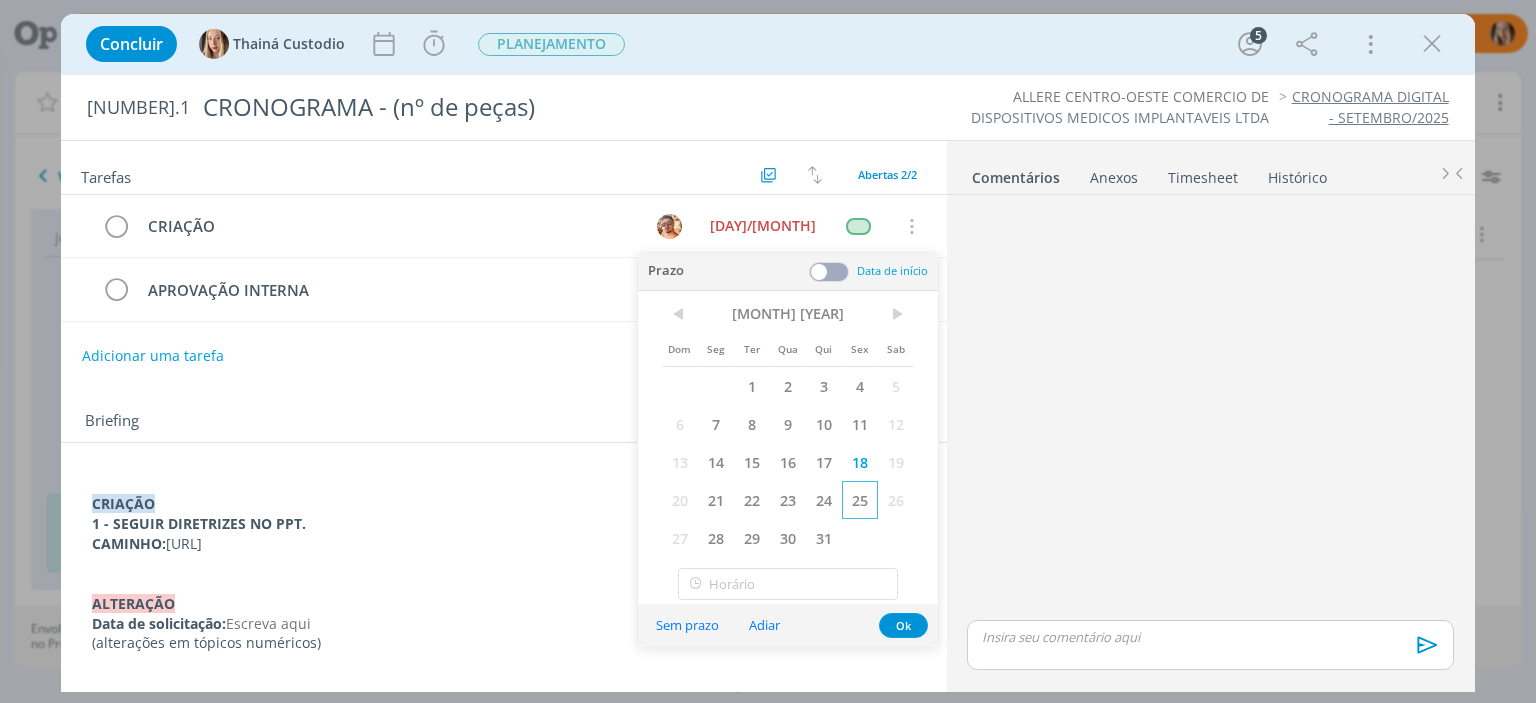 click on "25" at bounding box center [860, 500] 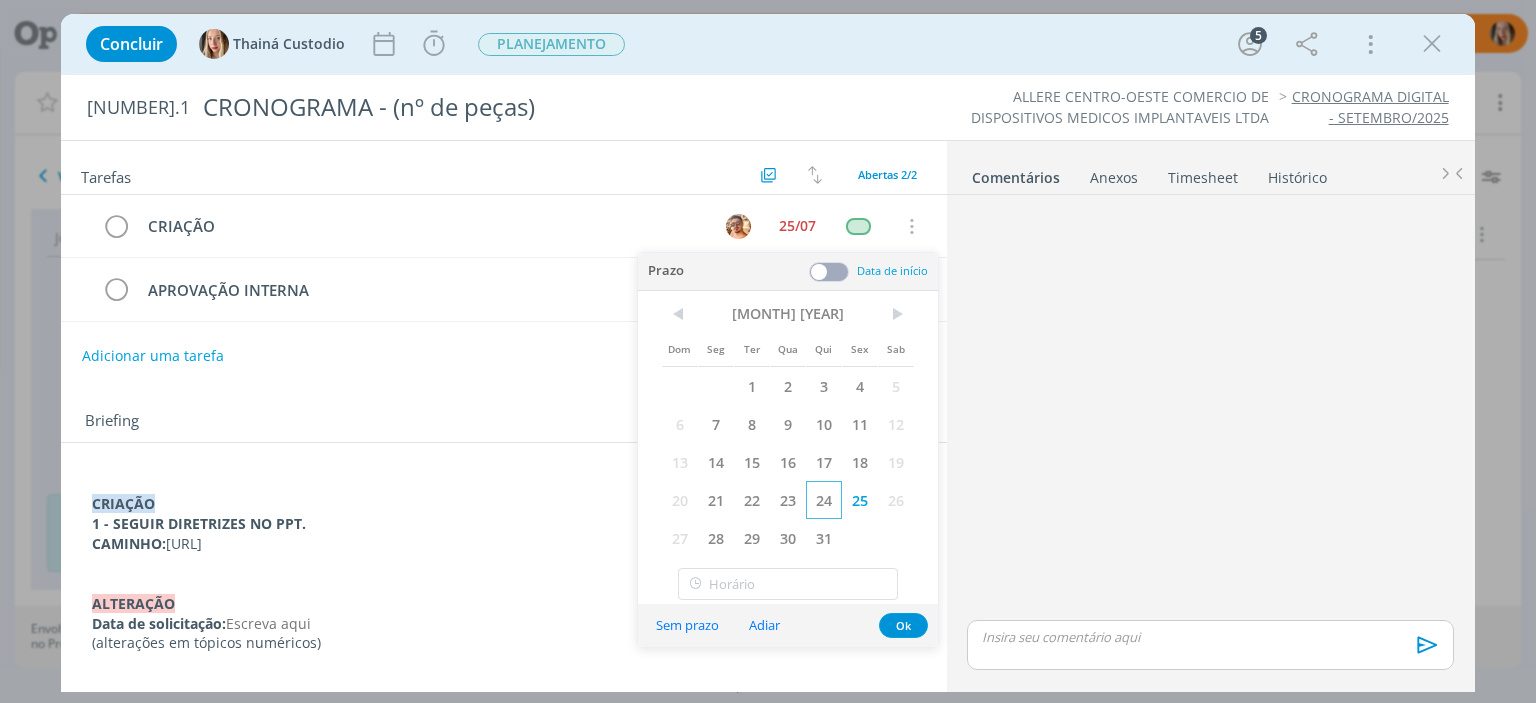 click on "24" at bounding box center (824, 500) 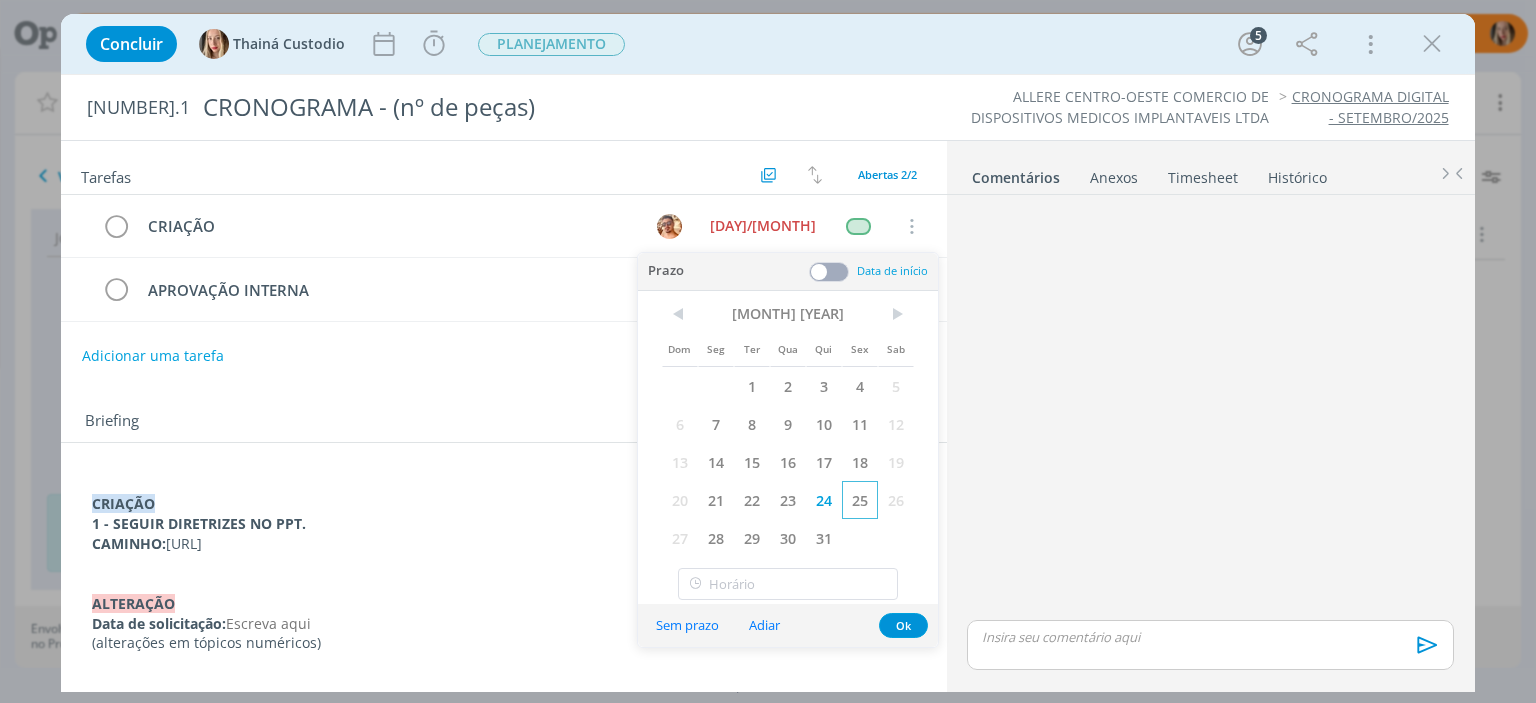 click on "25" at bounding box center [860, 500] 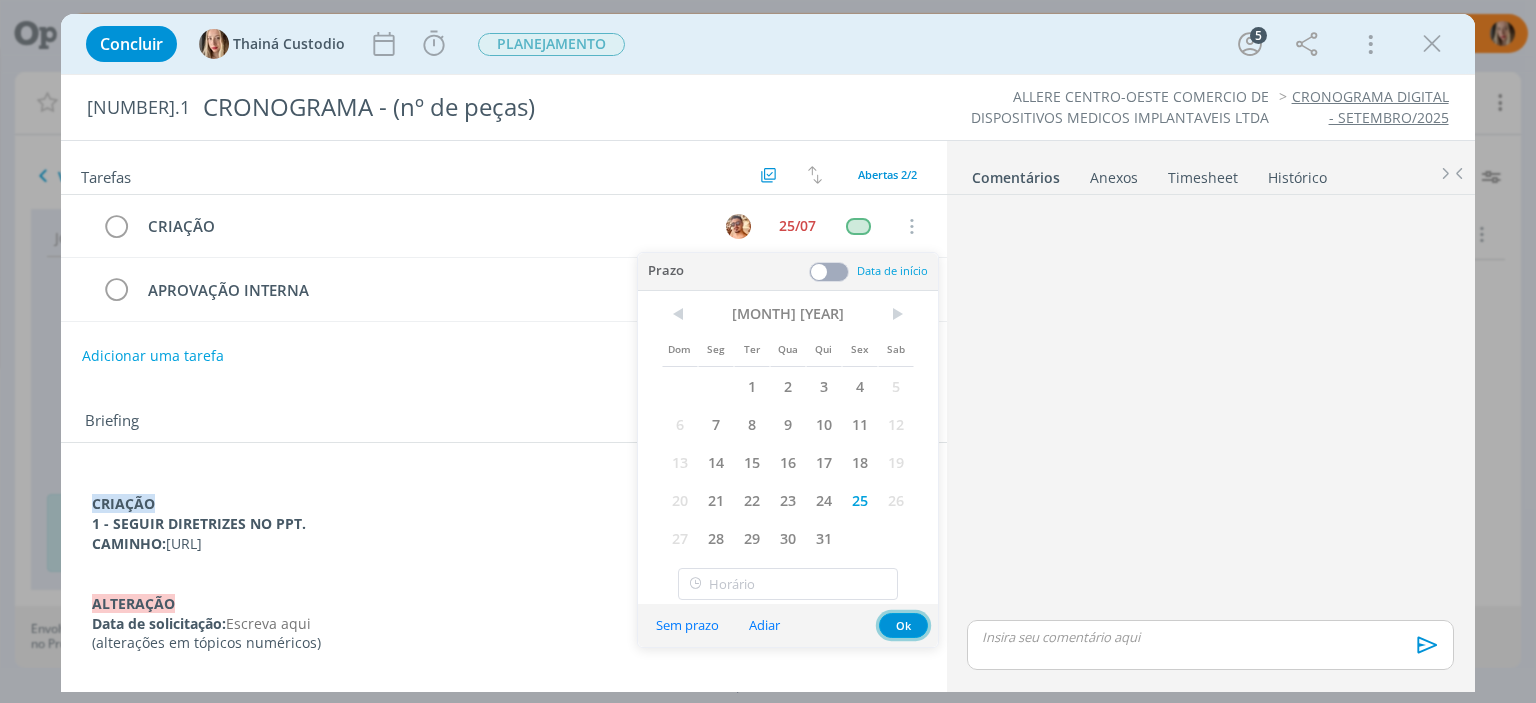 click on "Ok" at bounding box center (903, 625) 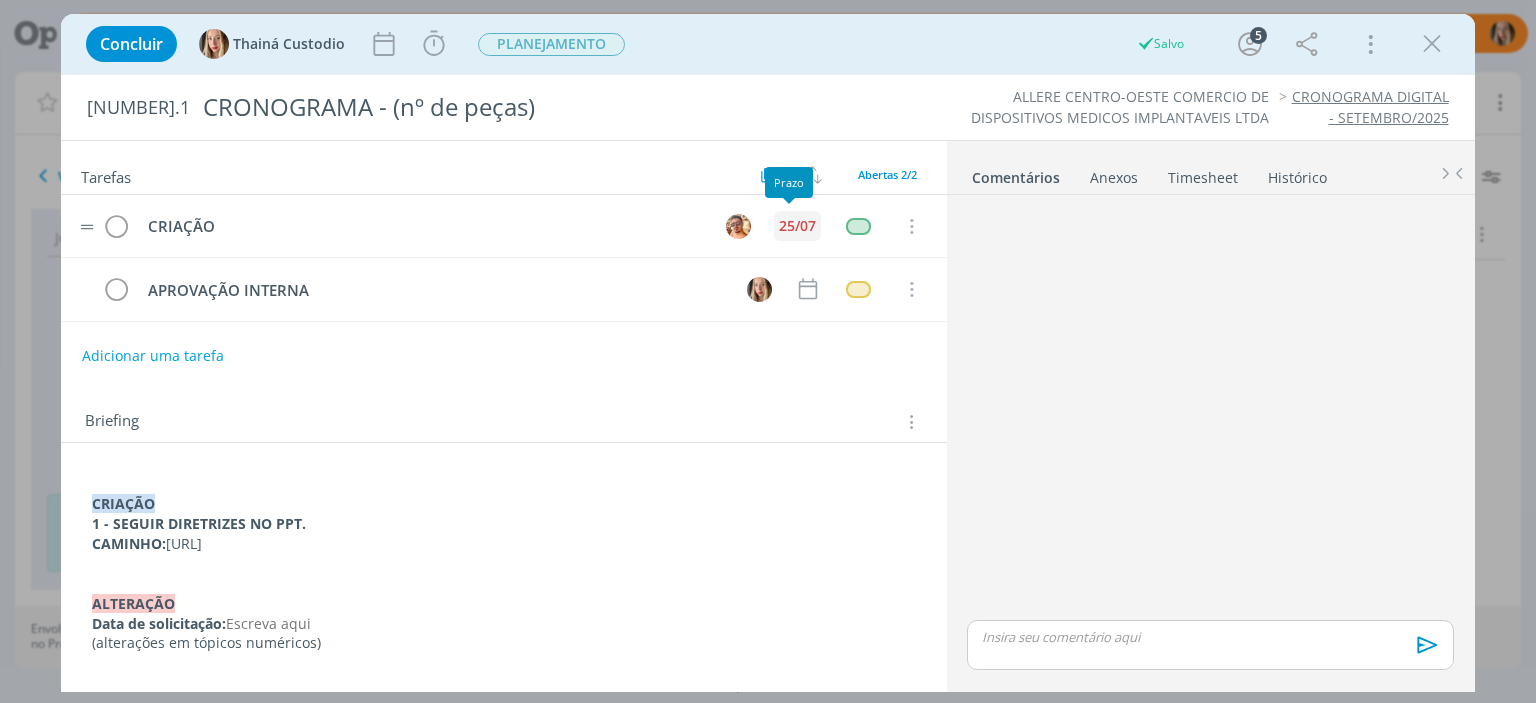 click on "25/07" at bounding box center [797, 226] 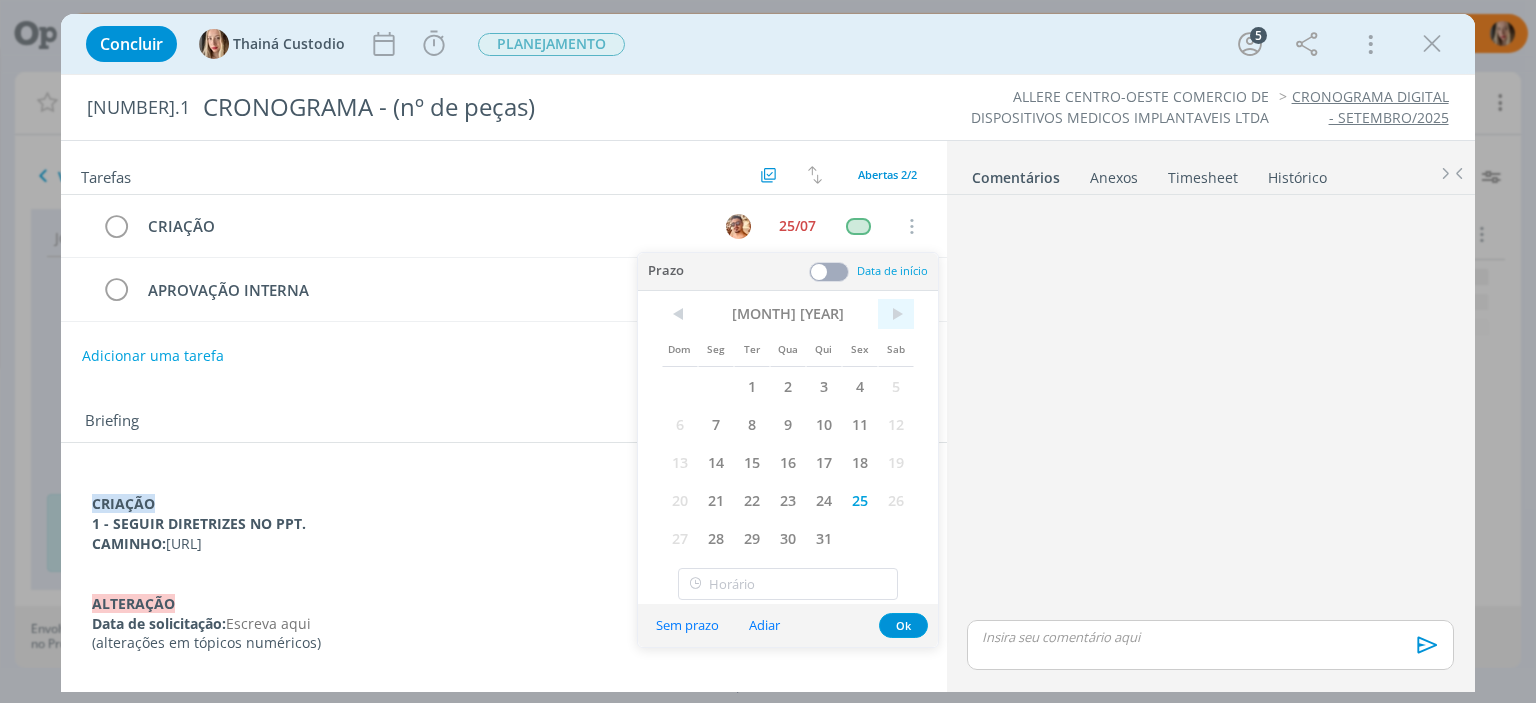 click on ">" at bounding box center [896, 314] 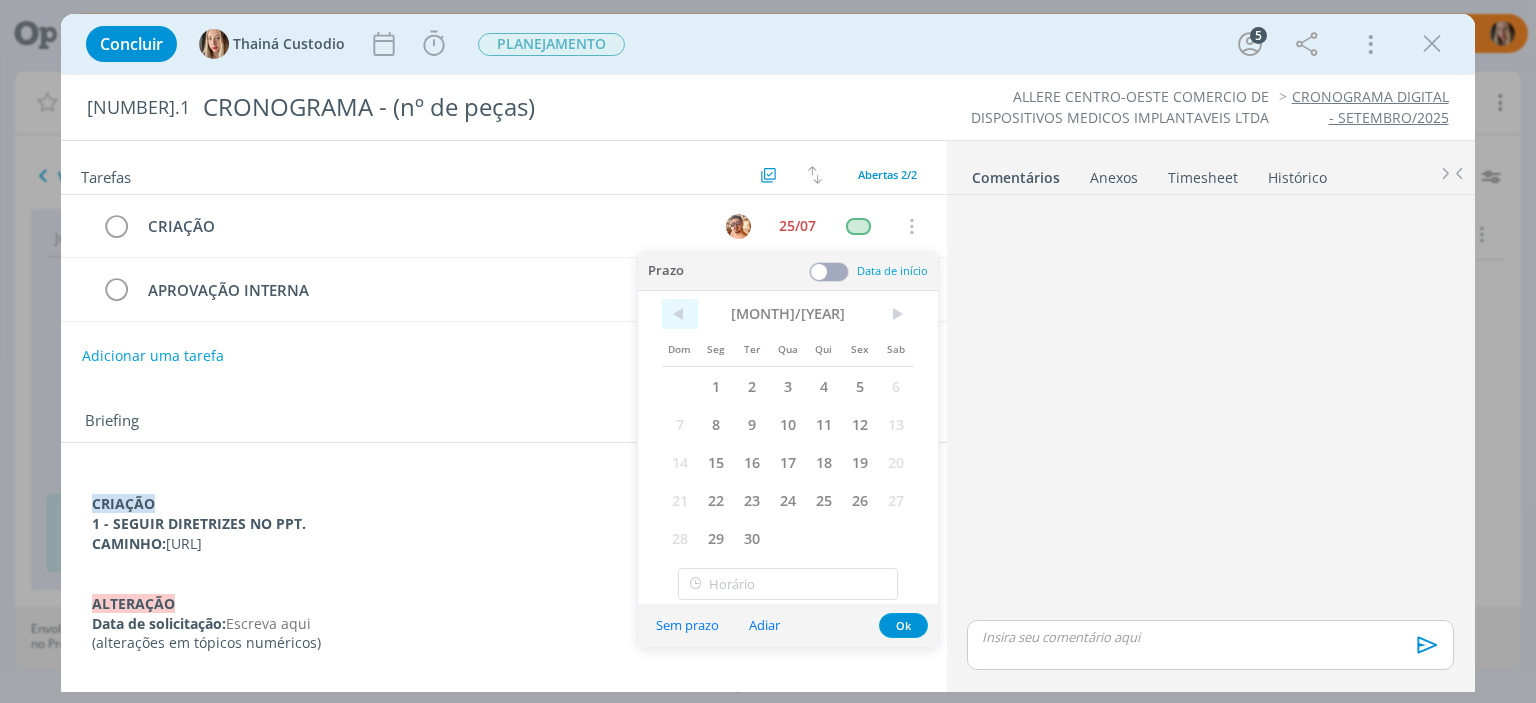 click on "<" at bounding box center [680, 314] 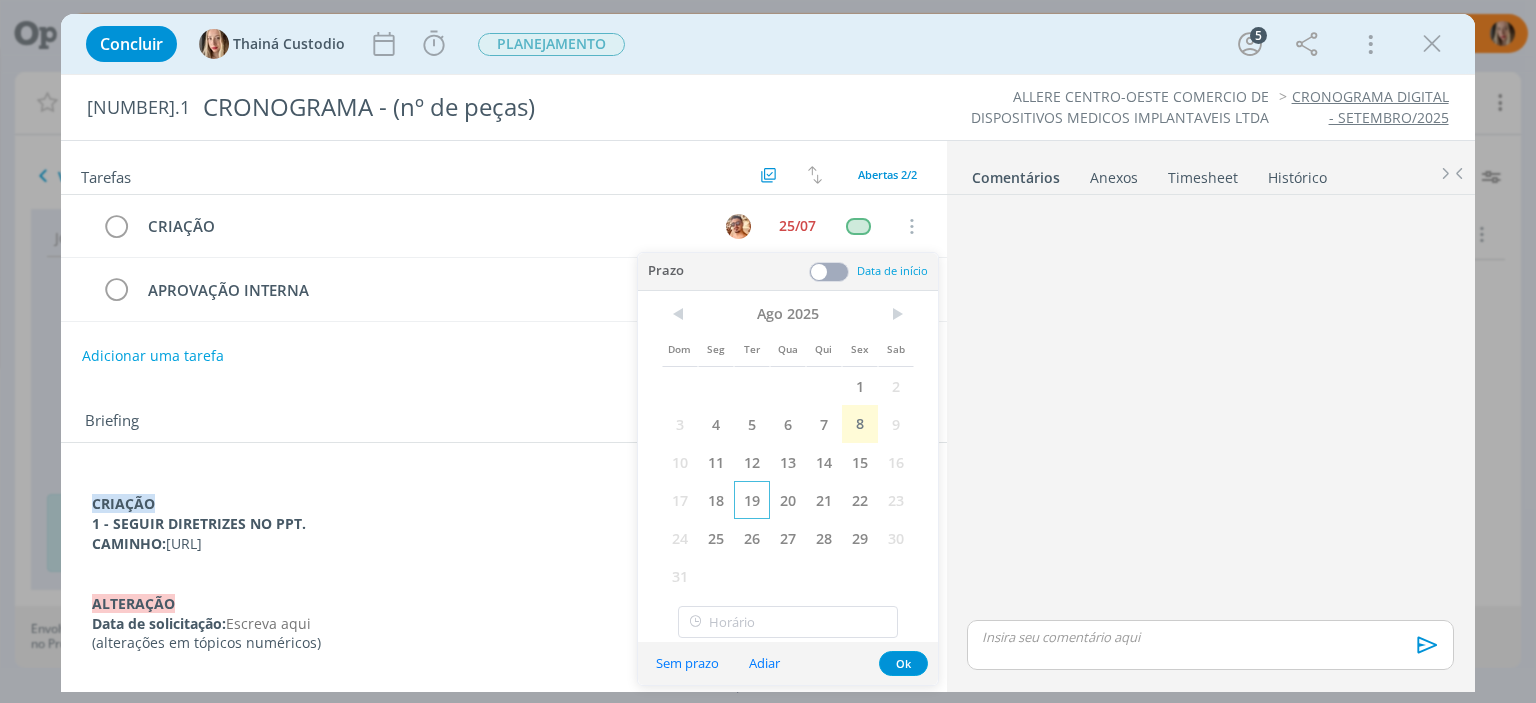 click on "19" at bounding box center (752, 500) 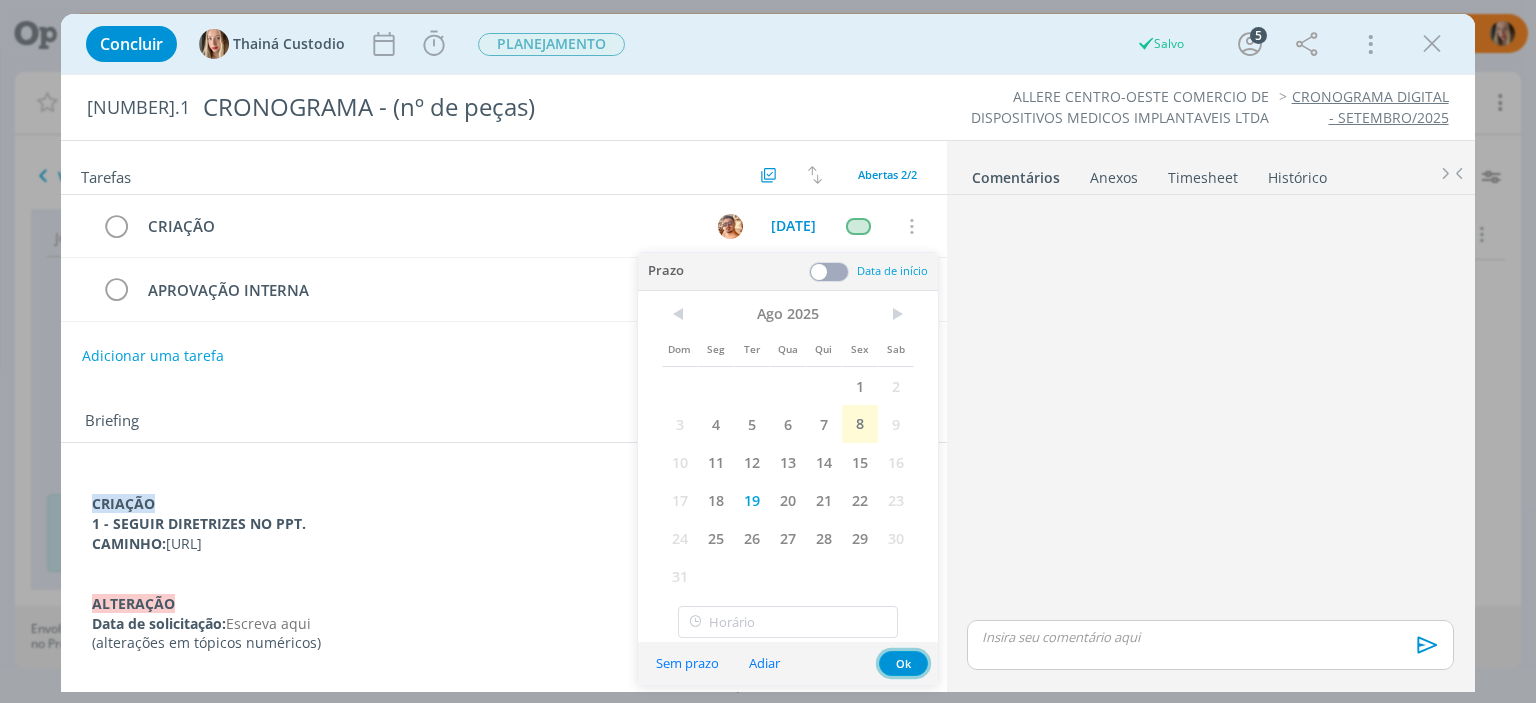 click on "Ok" at bounding box center [903, 663] 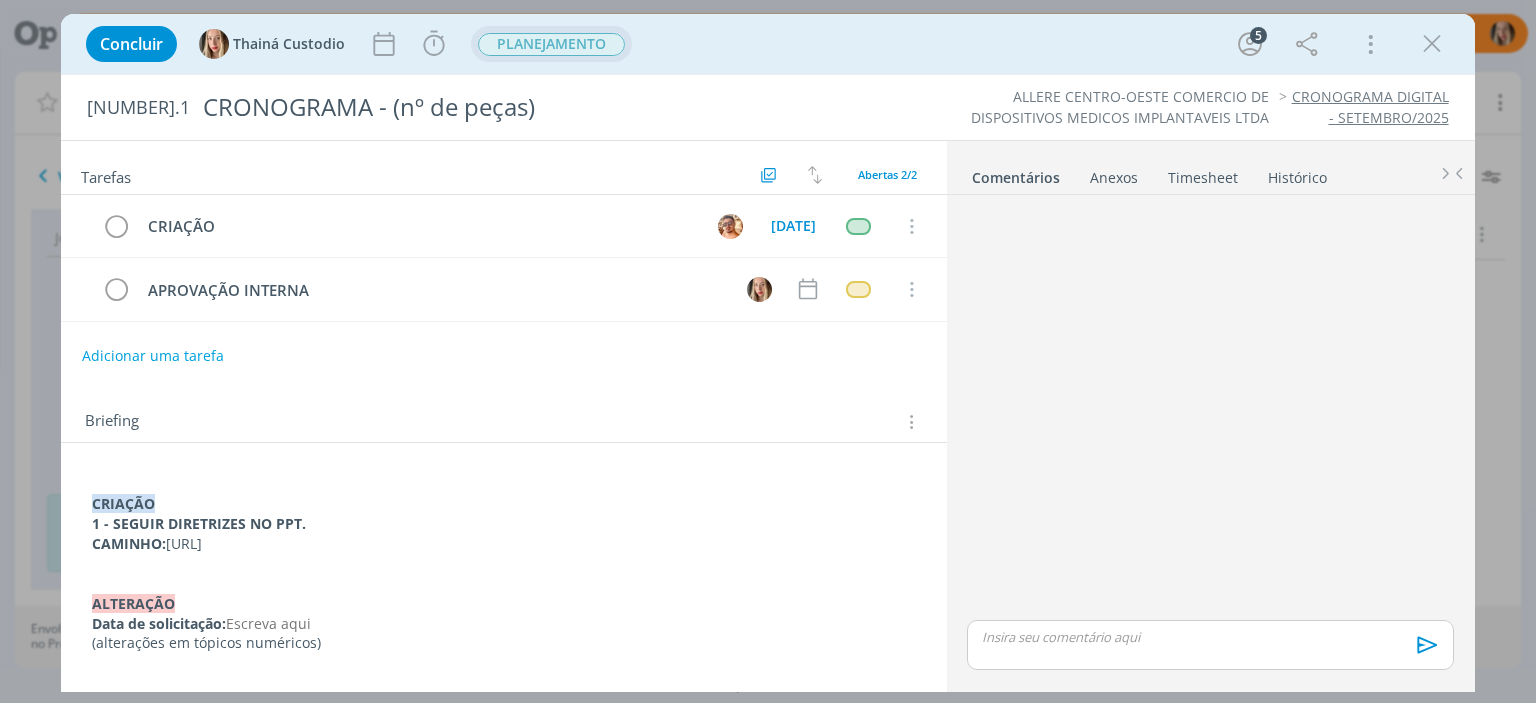 click on "PLANEJAMENTO" at bounding box center (551, 44) 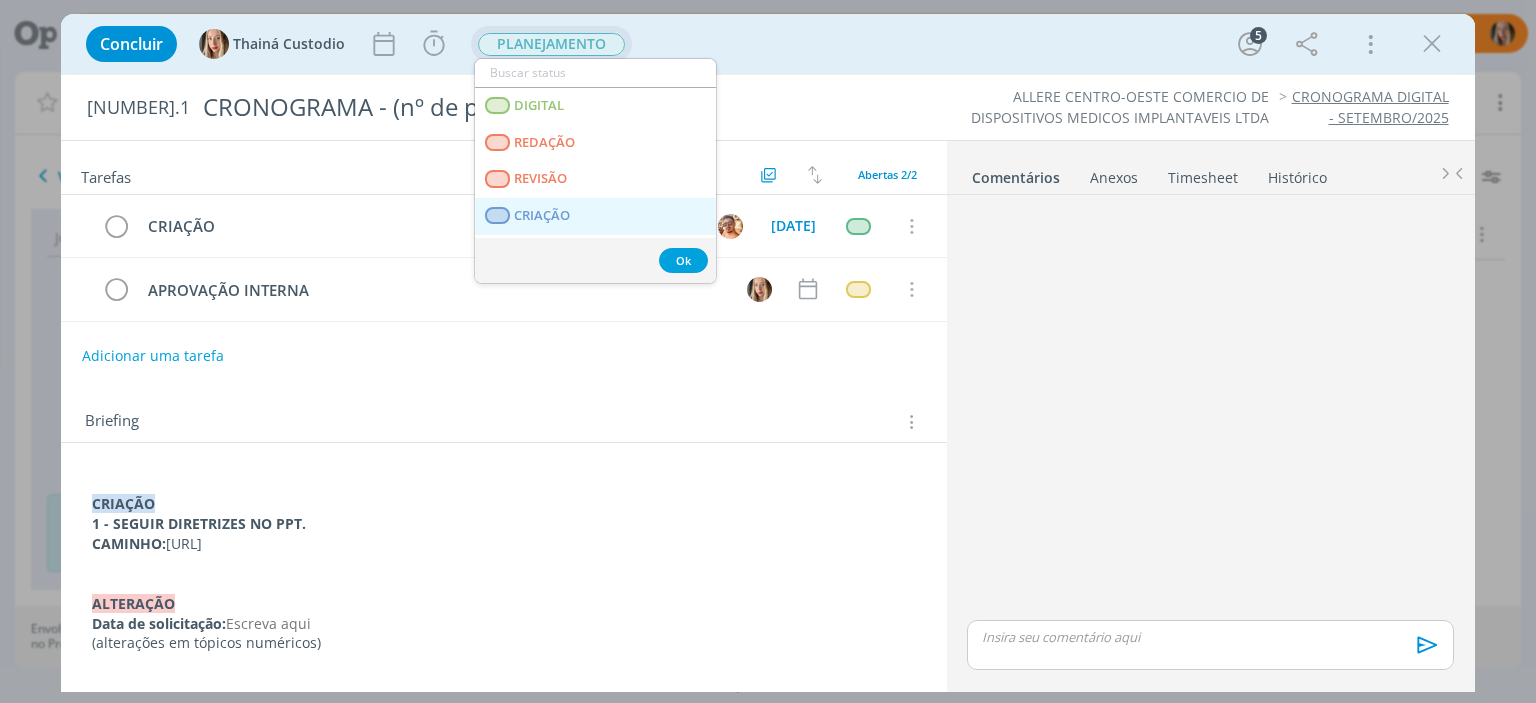 click on "CRIAÇÃO" at bounding box center [595, 216] 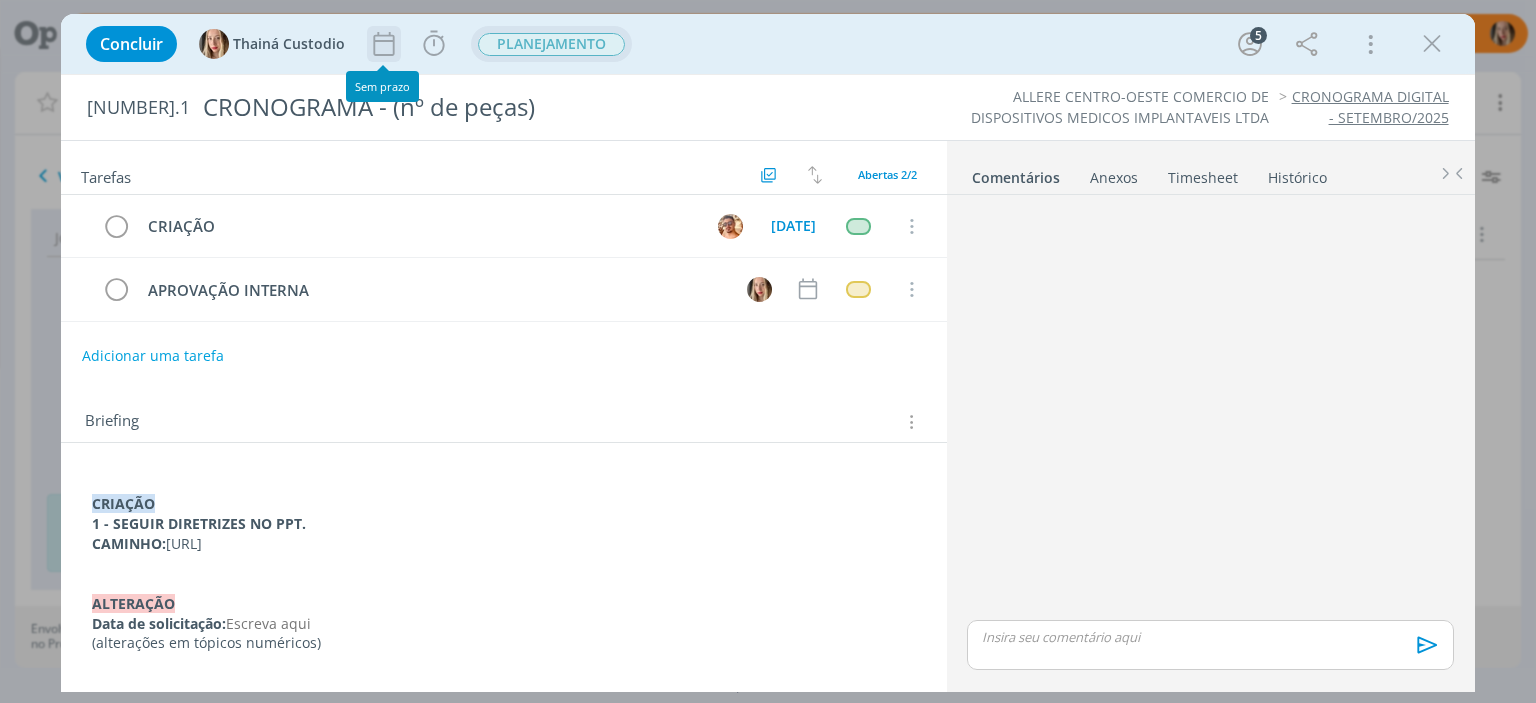 click 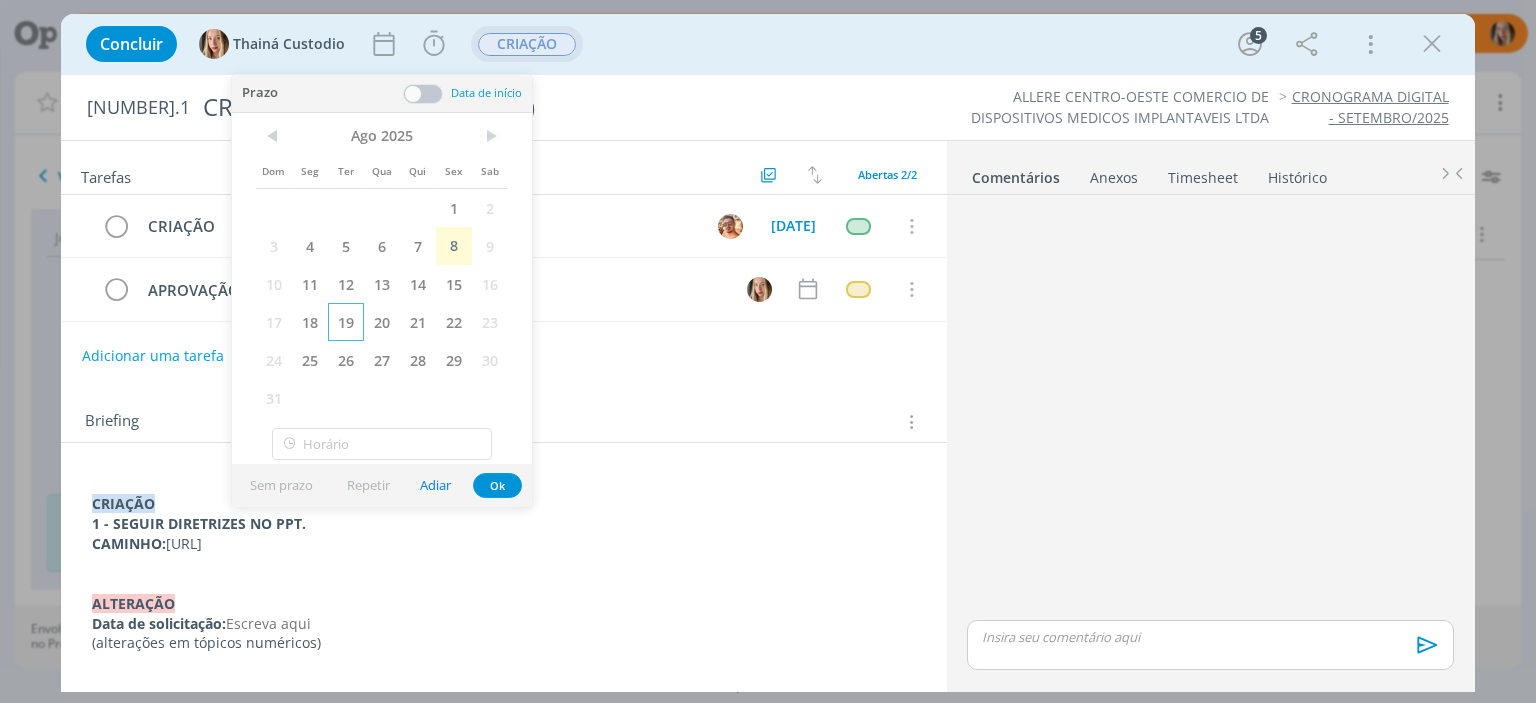 click on "19" at bounding box center (346, 322) 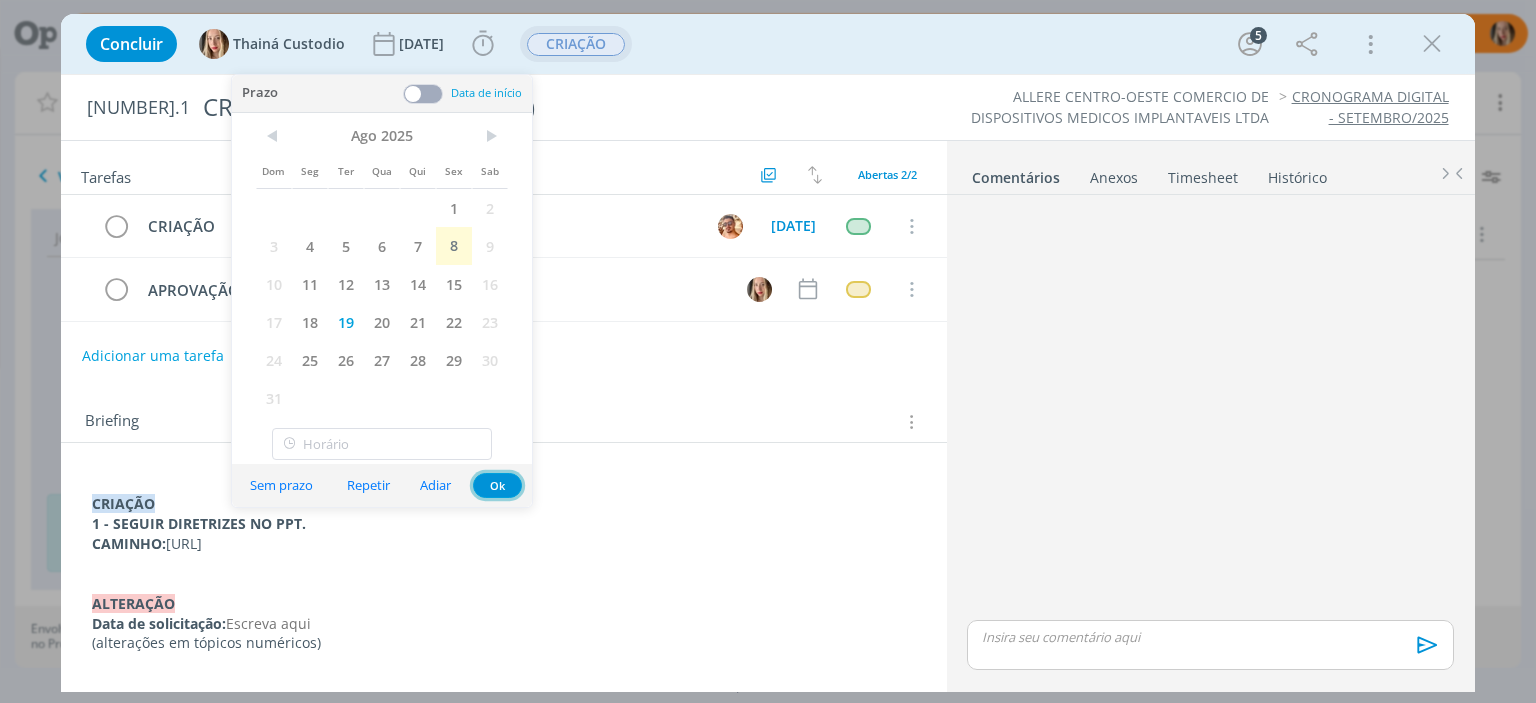 click on "Ok" at bounding box center (497, 485) 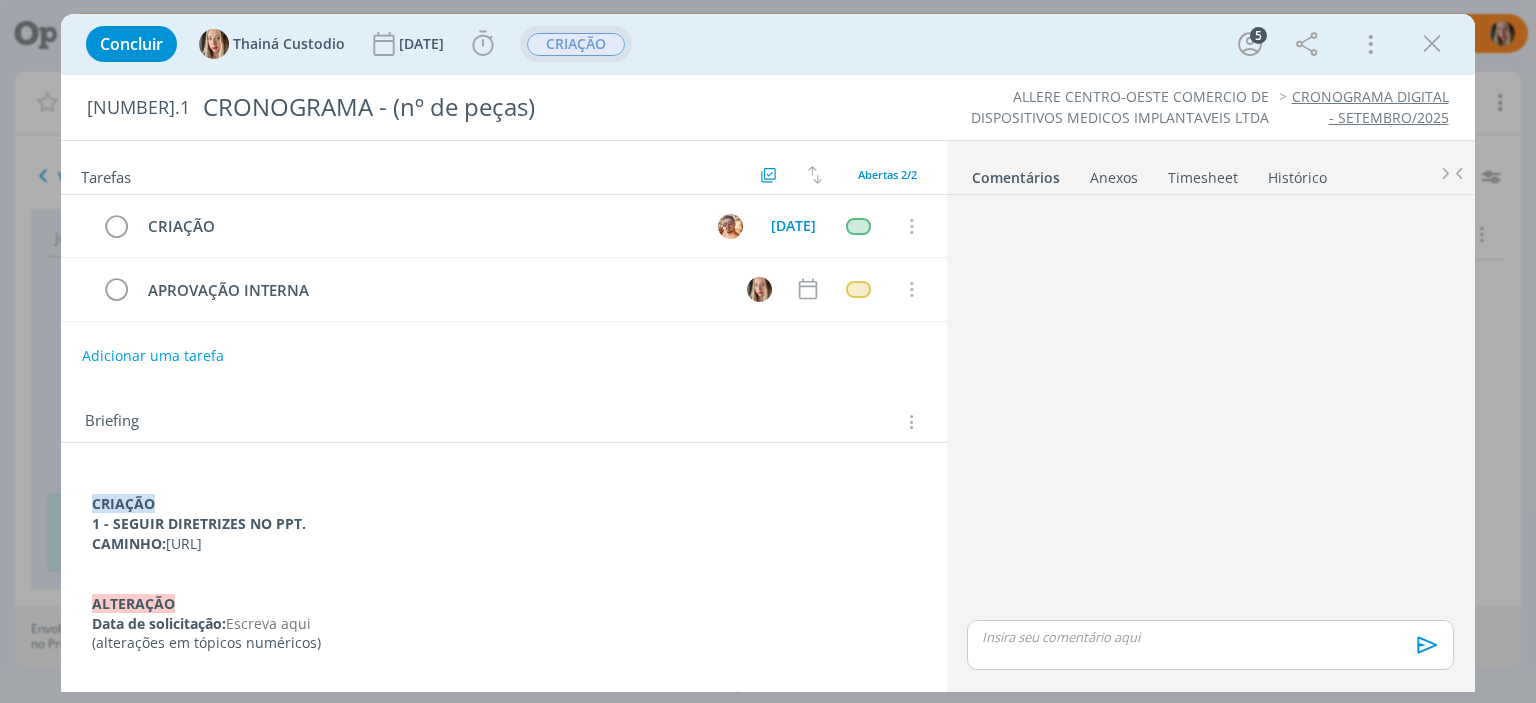 drag, startPoint x: 167, startPoint y: 542, endPoint x: 299, endPoint y: 560, distance: 133.22162 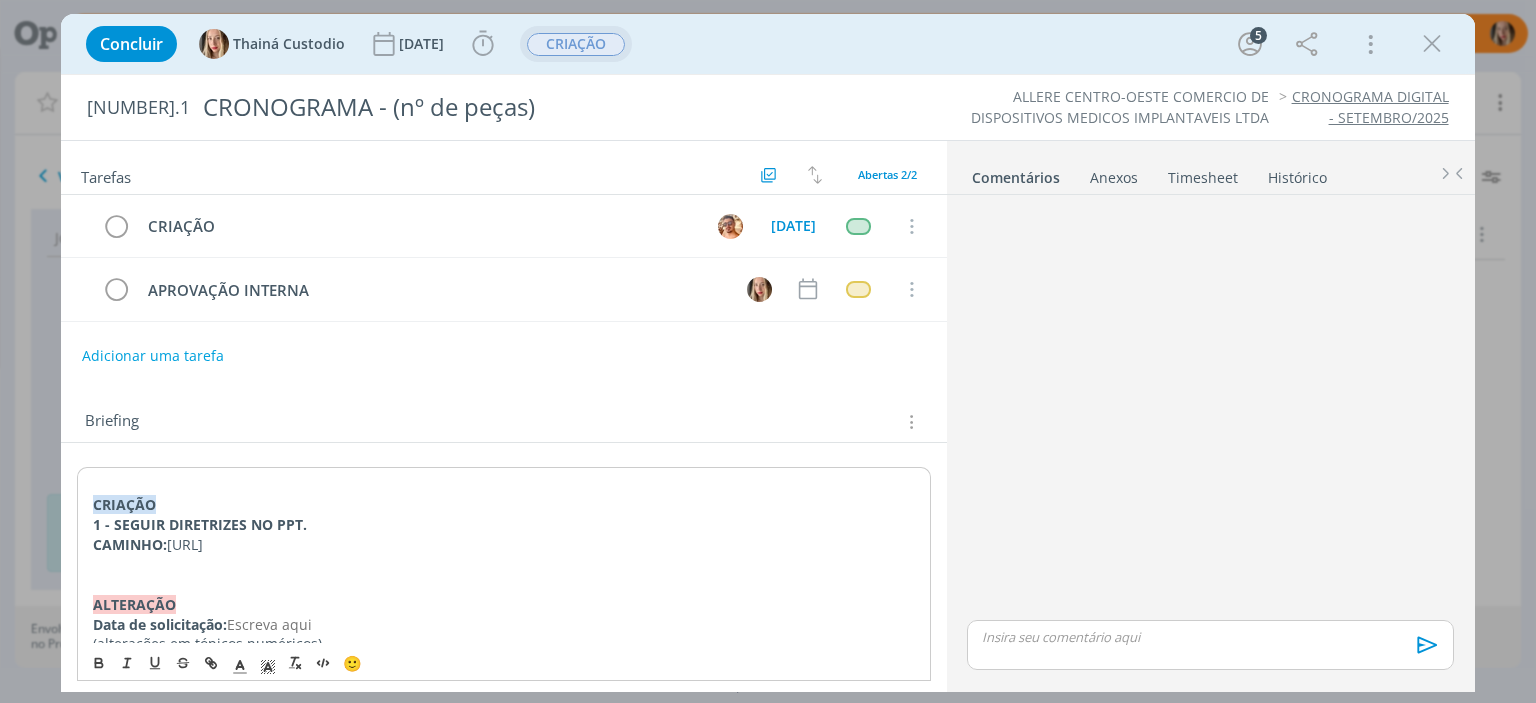 copy on "[URL]" 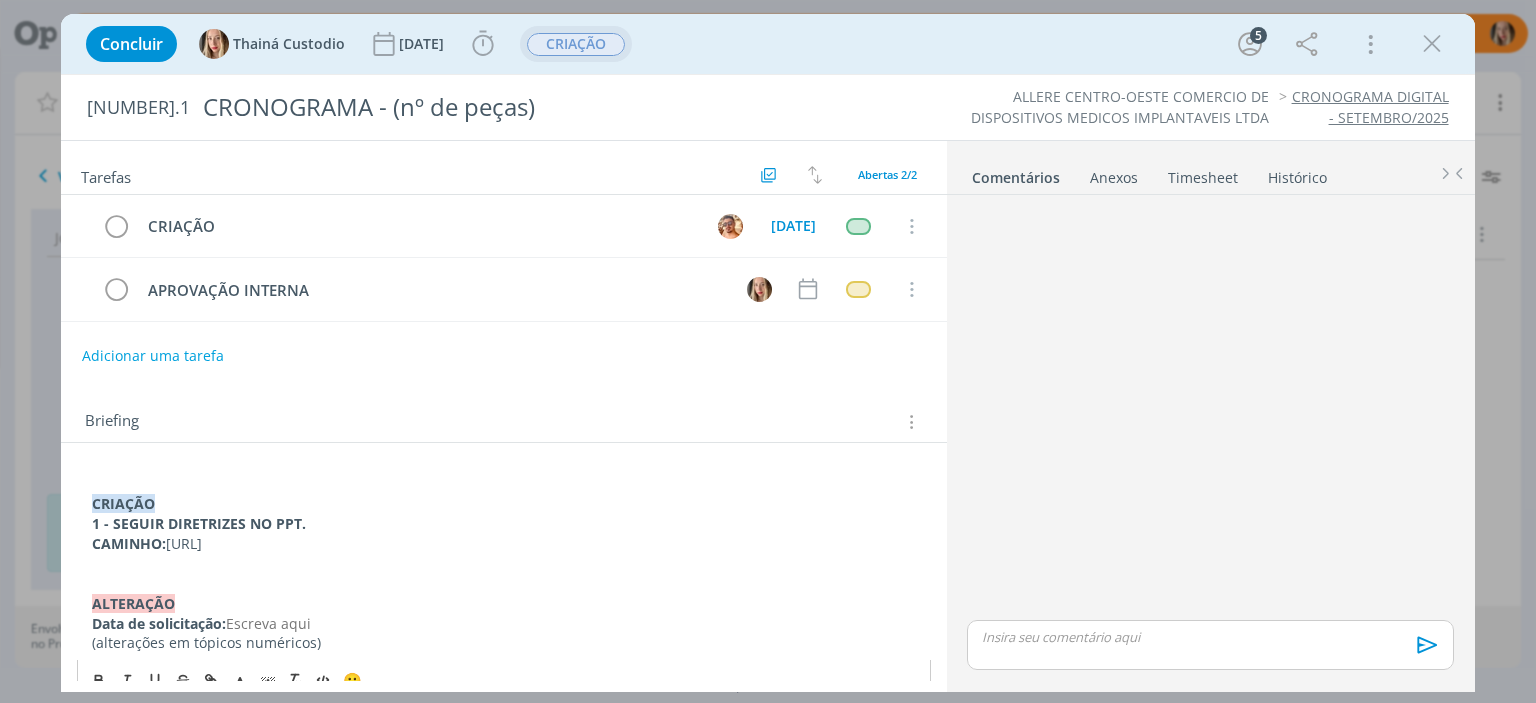 click on "Tarefas
Usar Job de template
Criar template a partir deste job
Visualizar Templates
Ordenar por: Prazo crescente Prazo decrescente Ordem original Todas 4 Concluídas 0 Canceladas 2
Abertas 2/2" at bounding box center (503, 168) 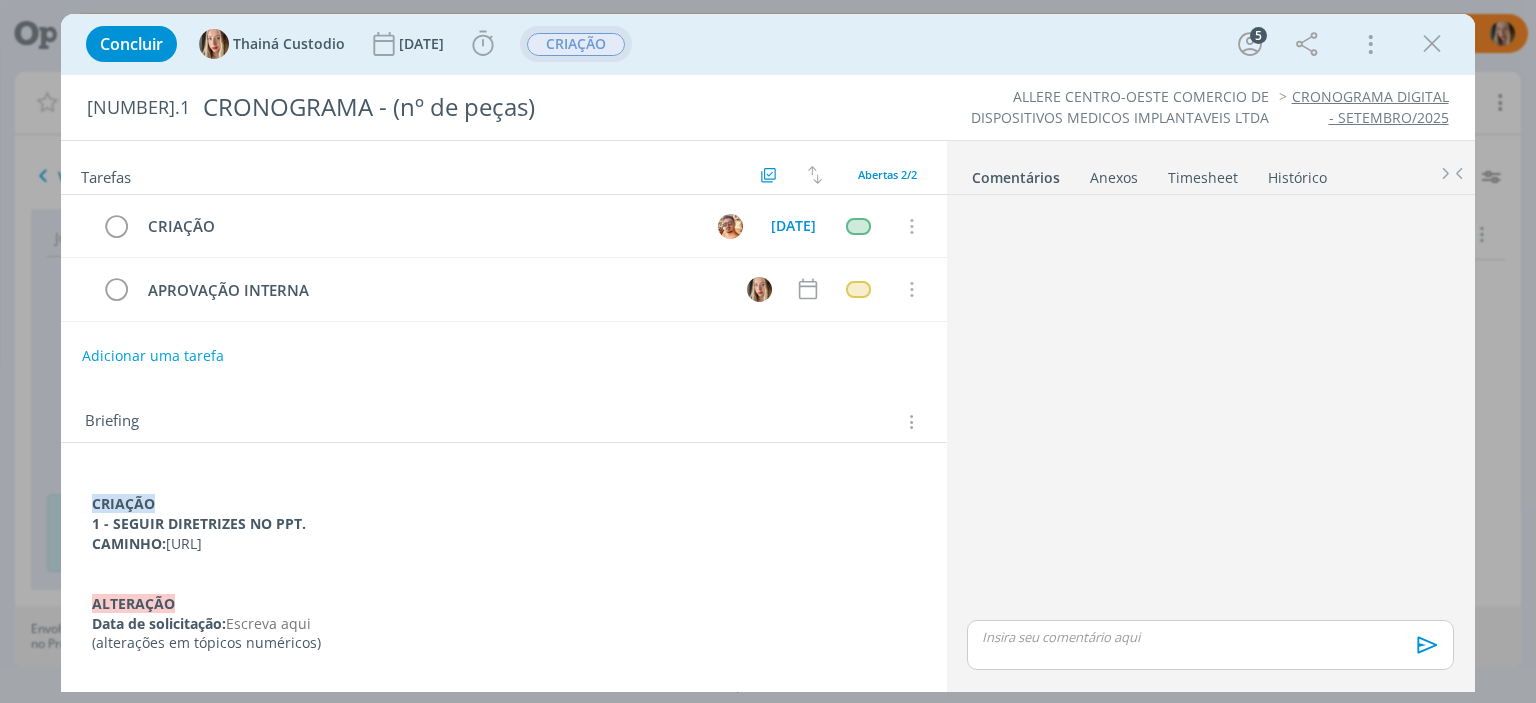 click on "Concluir
[PERSON]
[DATE]
Iniciar
Apontar
Data * [DATE]/[YEAR] Horas * [TIME] Tarefa Selecione a tarefa Descrição *  Retrabalho  Apontar Realizado Estimado [TIME] / [TIME] CRIAÇÃO 5 Mais Informações
Copiar Link
Duplicar Job Mover Job de Projeto Exportar/Imprimir Job
Cancelar 619.1 CRONOGRAMA - (nº de peças) ALLERE CENTRO-OESTE COMERCIO DE DISPOSITIVOS MEDICOS IMPLANTAVEIS LTDA CRONOGRAMA DIGITAL - [MONTH]/[YEAR] Tarefas
Usar Job de template
Criar template a partir deste job
Visualizar Templates
Ordenar por: Prazo crescente Prazo decrescente Ordem original Todas 4 Concluídas 0 Canceladas 2
Abertas 2/2
CRIAÇÃO [DATE] Cancelar APROVAÇÃO INTERNA Cancelar
Adicionar uma tarefa" at bounding box center [768, 351] 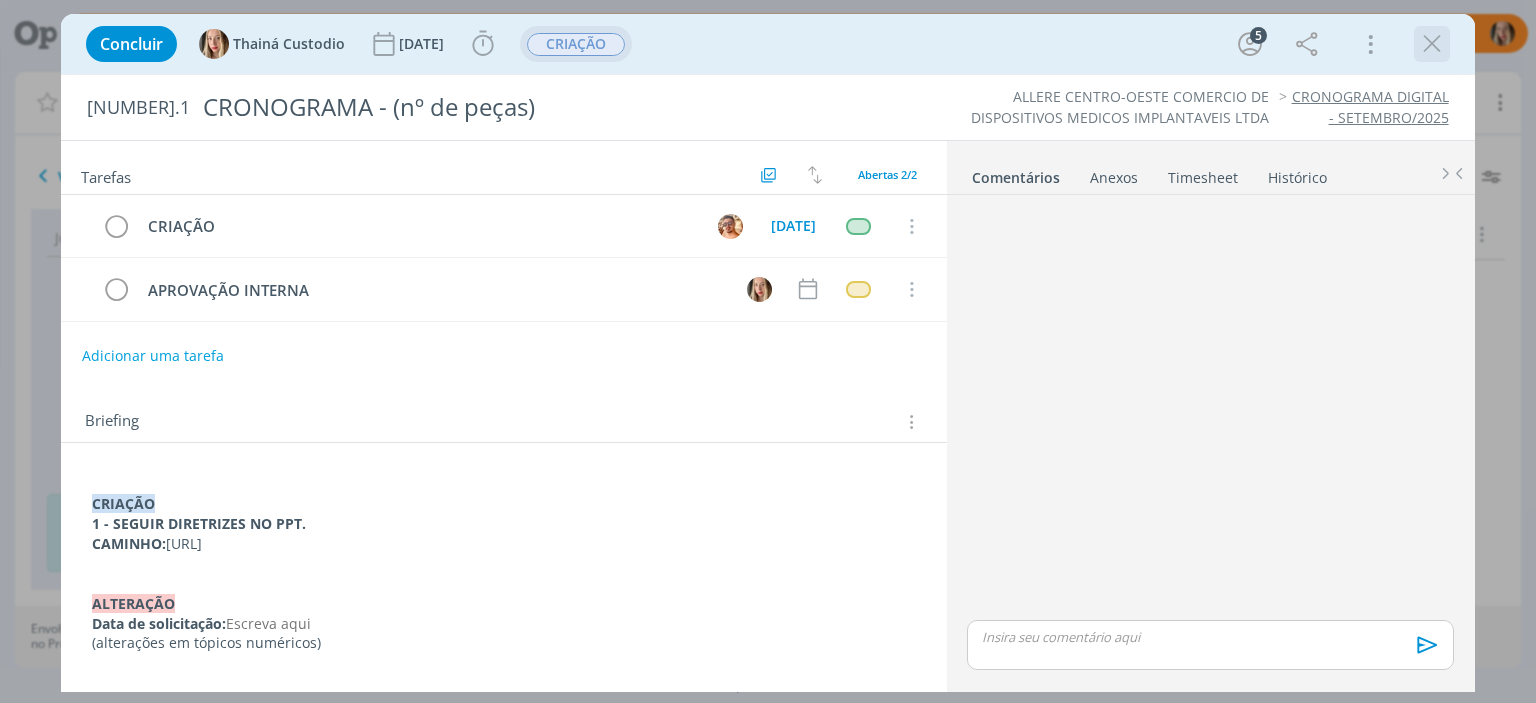 click at bounding box center (1432, 44) 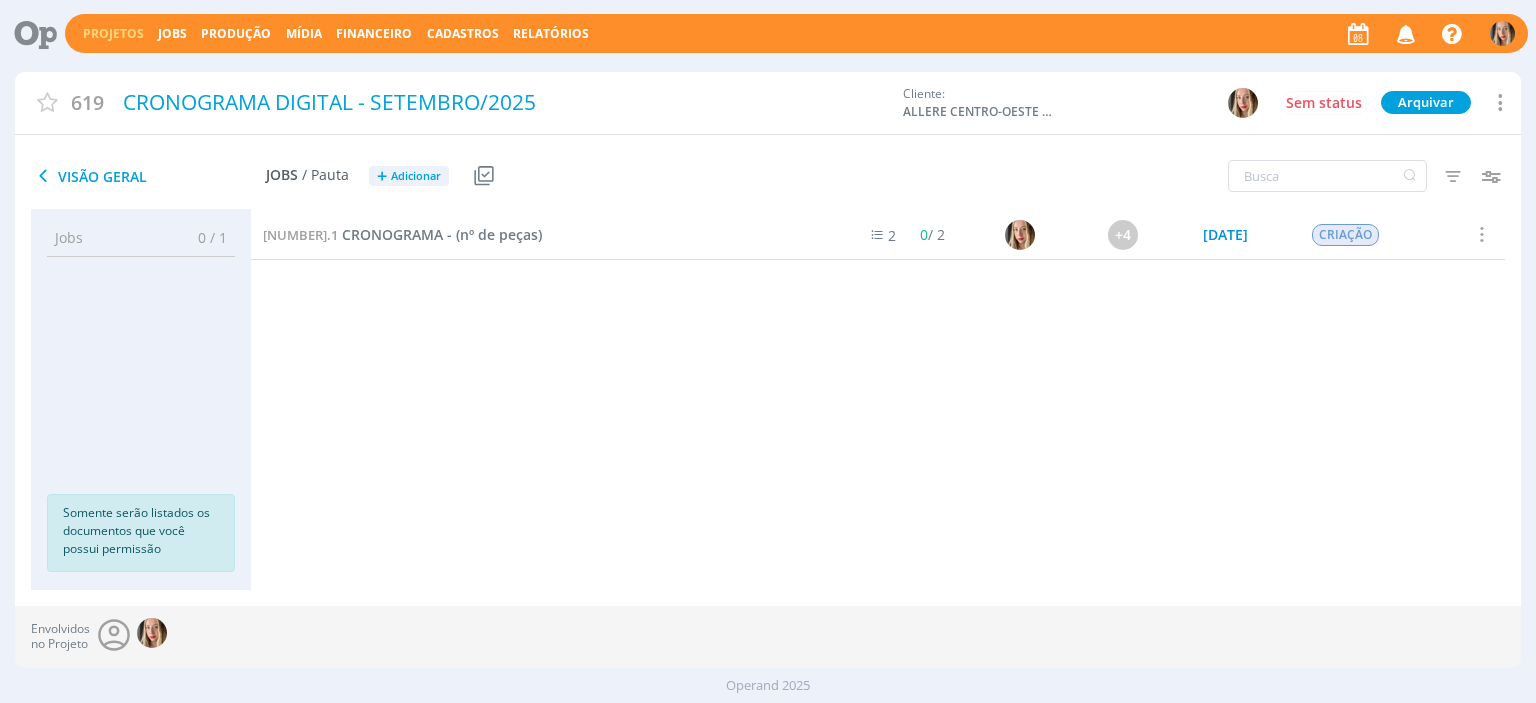 click on "Projetos" at bounding box center (113, 33) 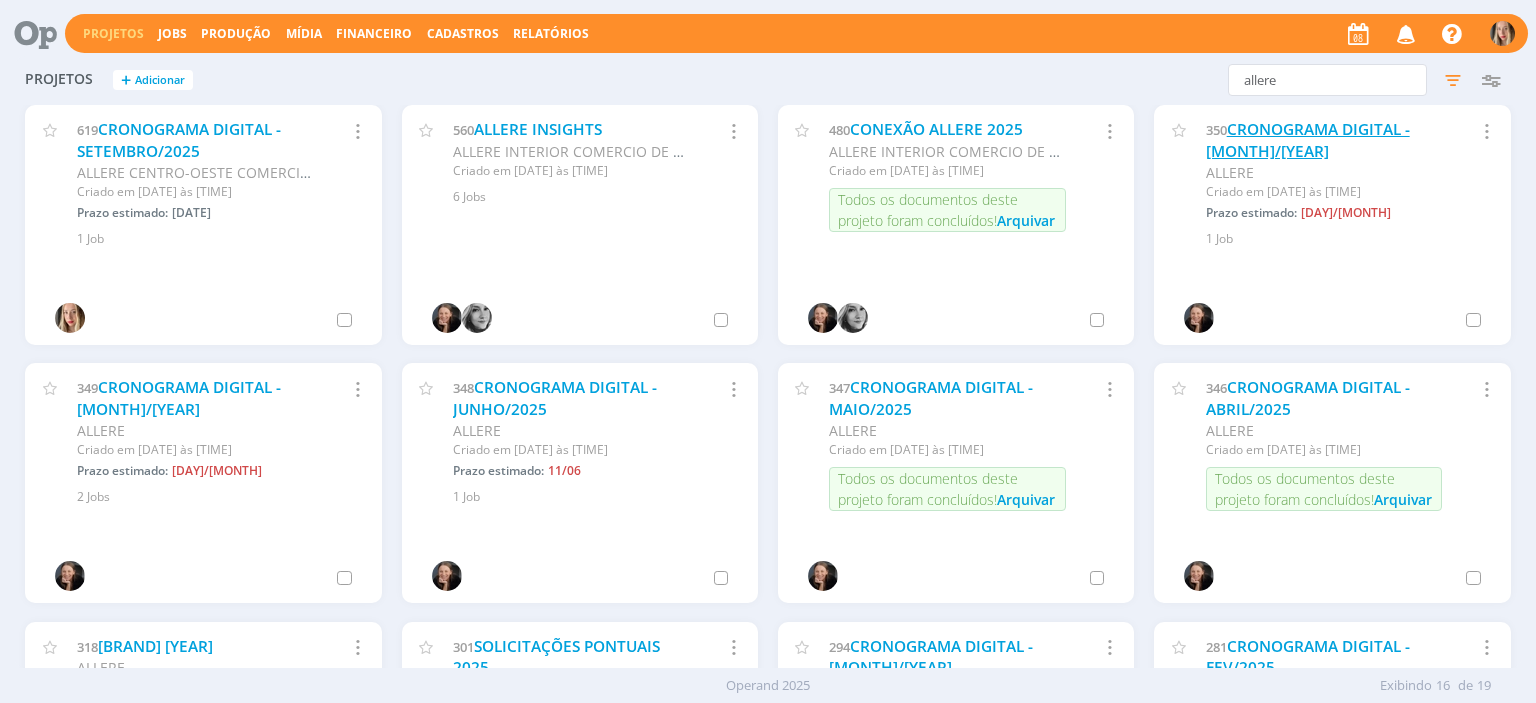 click on "CRONOGRAMA DIGITAL  - [MONTH]/[YEAR]" at bounding box center [1308, 140] 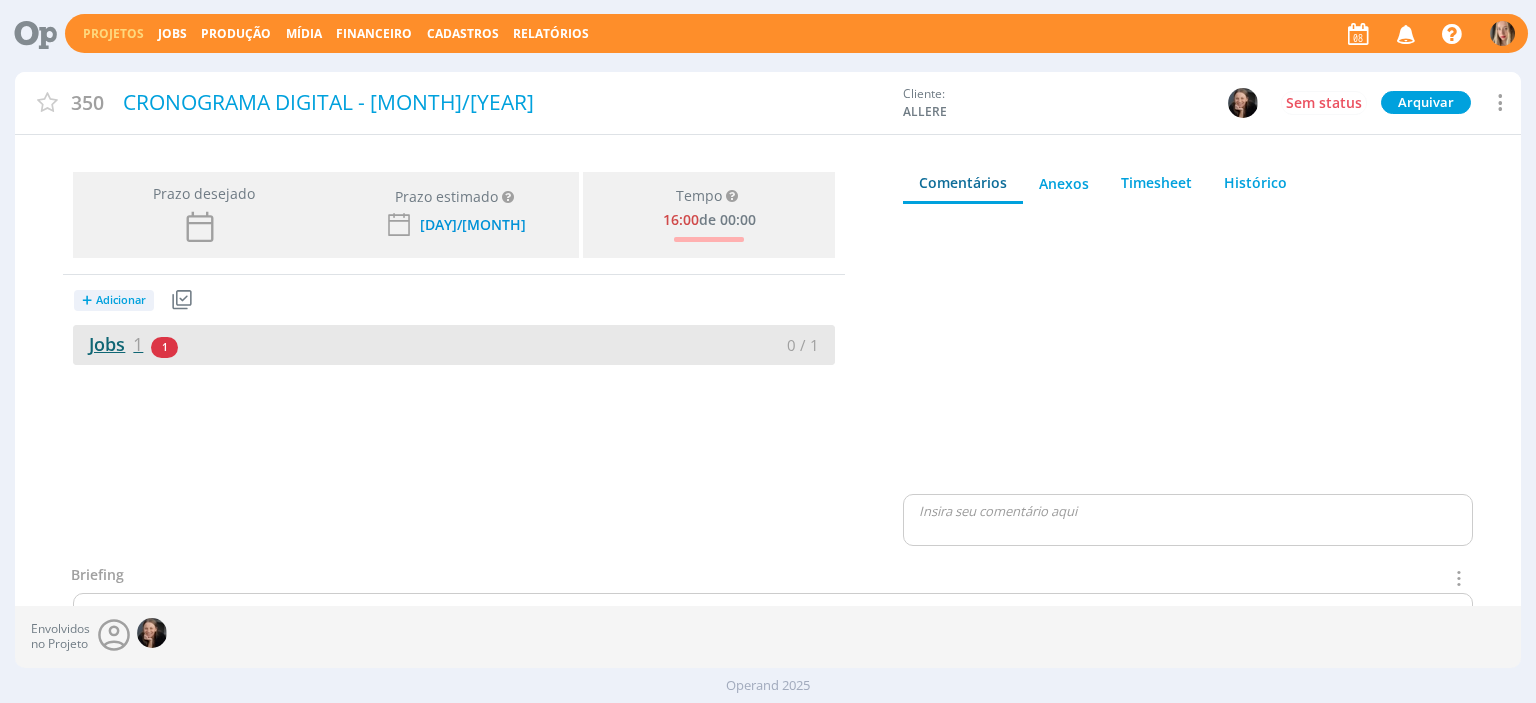 click on "1" at bounding box center (138, 344) 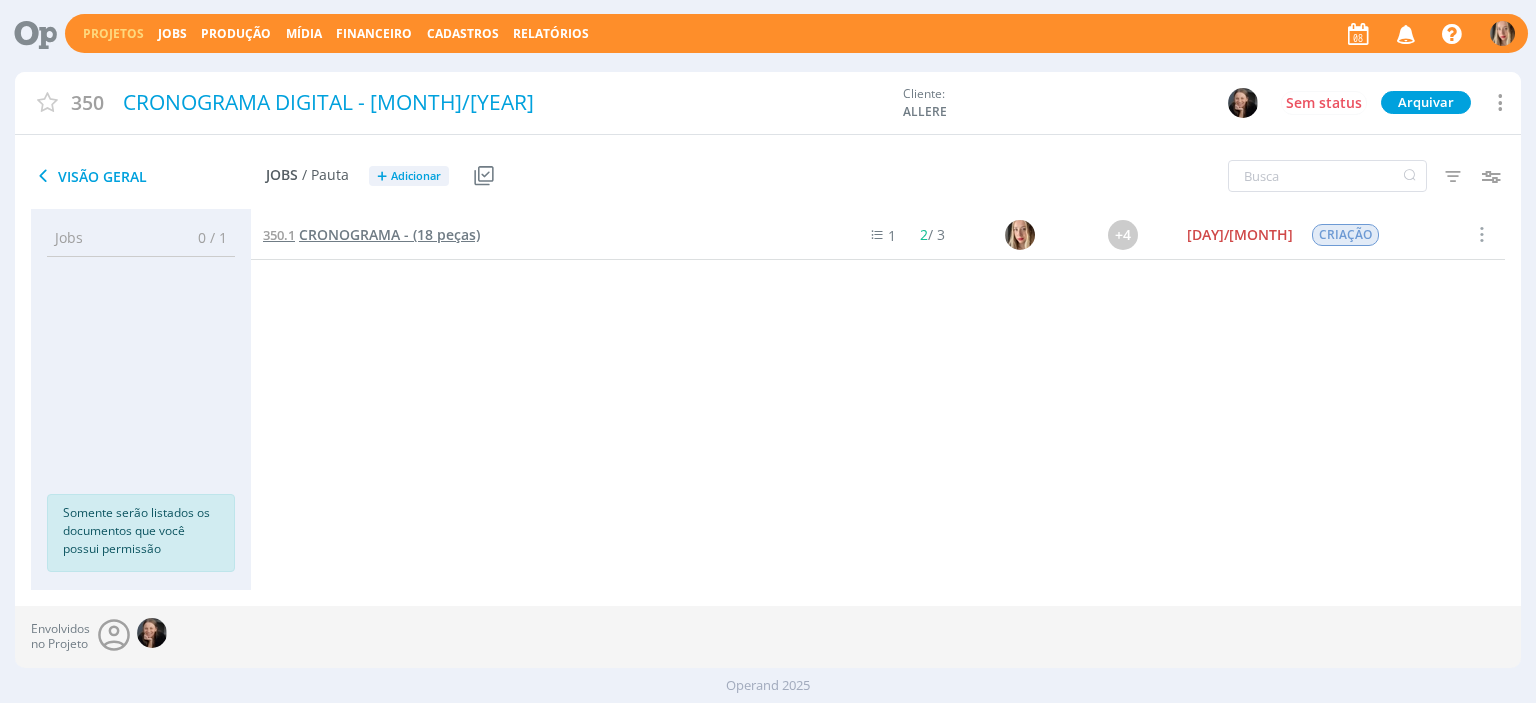click on "CRONOGRAMA - (18 peças)" at bounding box center [389, 234] 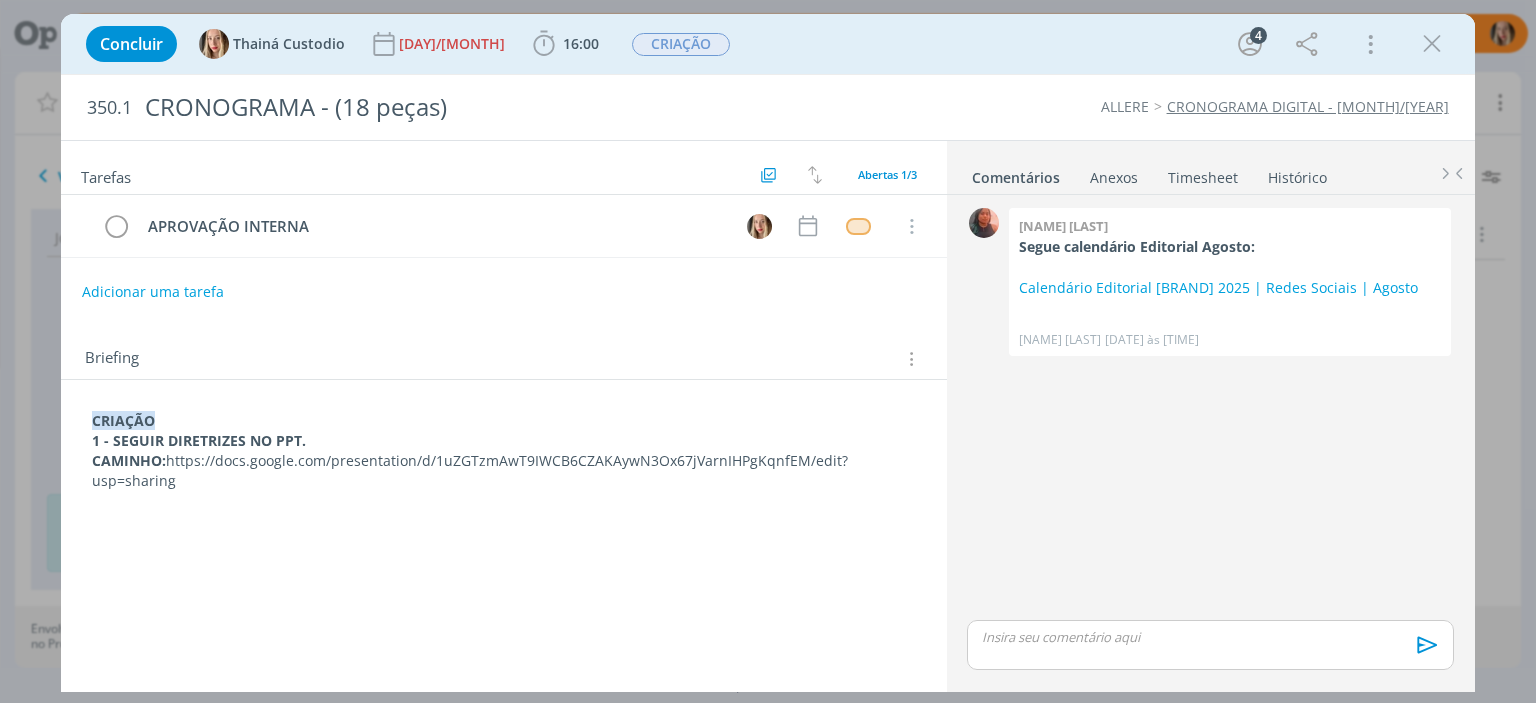 click on "CRIAÇÃO                                                                                                  1 - SEGUIR DIRETRIZES NO PPT. CAMINHO:  [URL]" at bounding box center (503, 455) 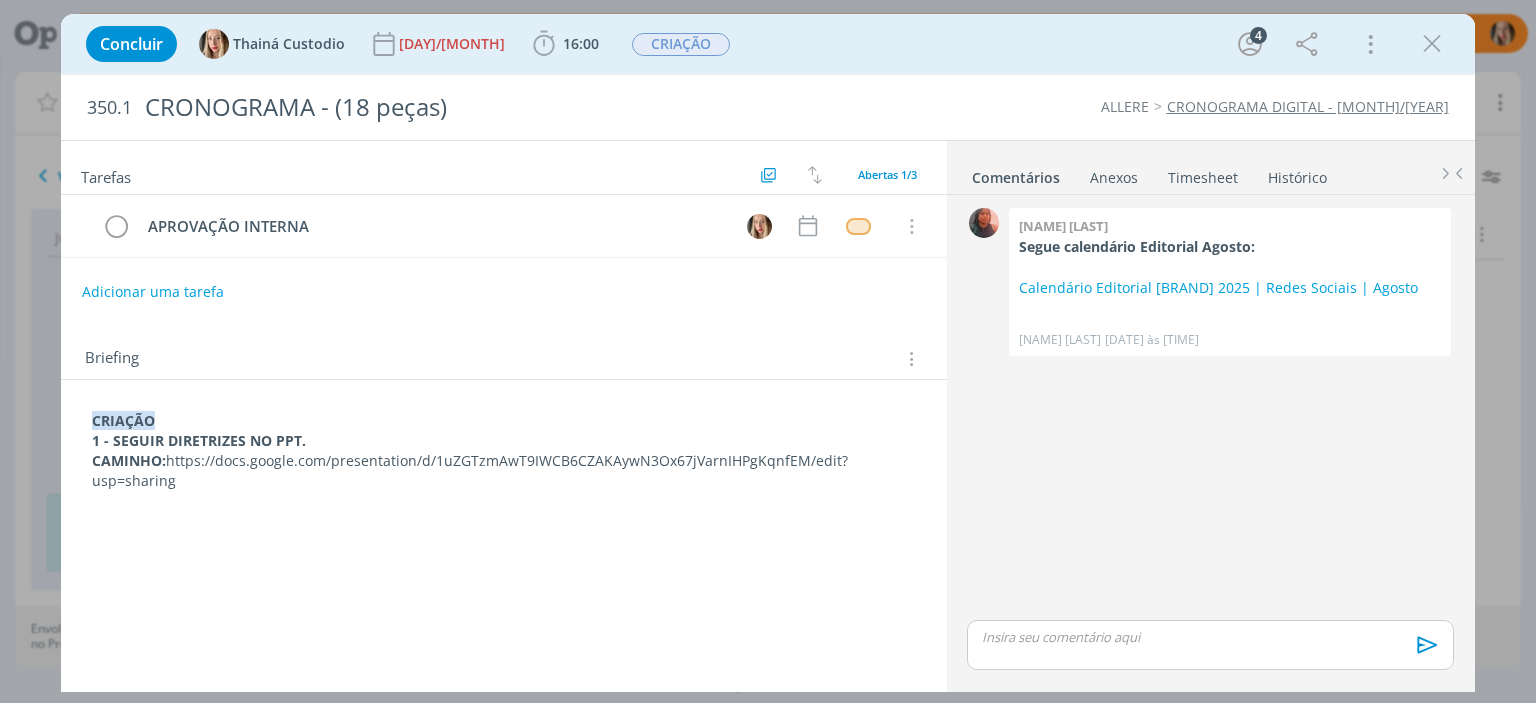 click on "CRIAÇÃO                                                                                                  1 - SEGUIR DIRETRIZES NO PPT. CAMINHO:  [URL]" at bounding box center (503, 451) 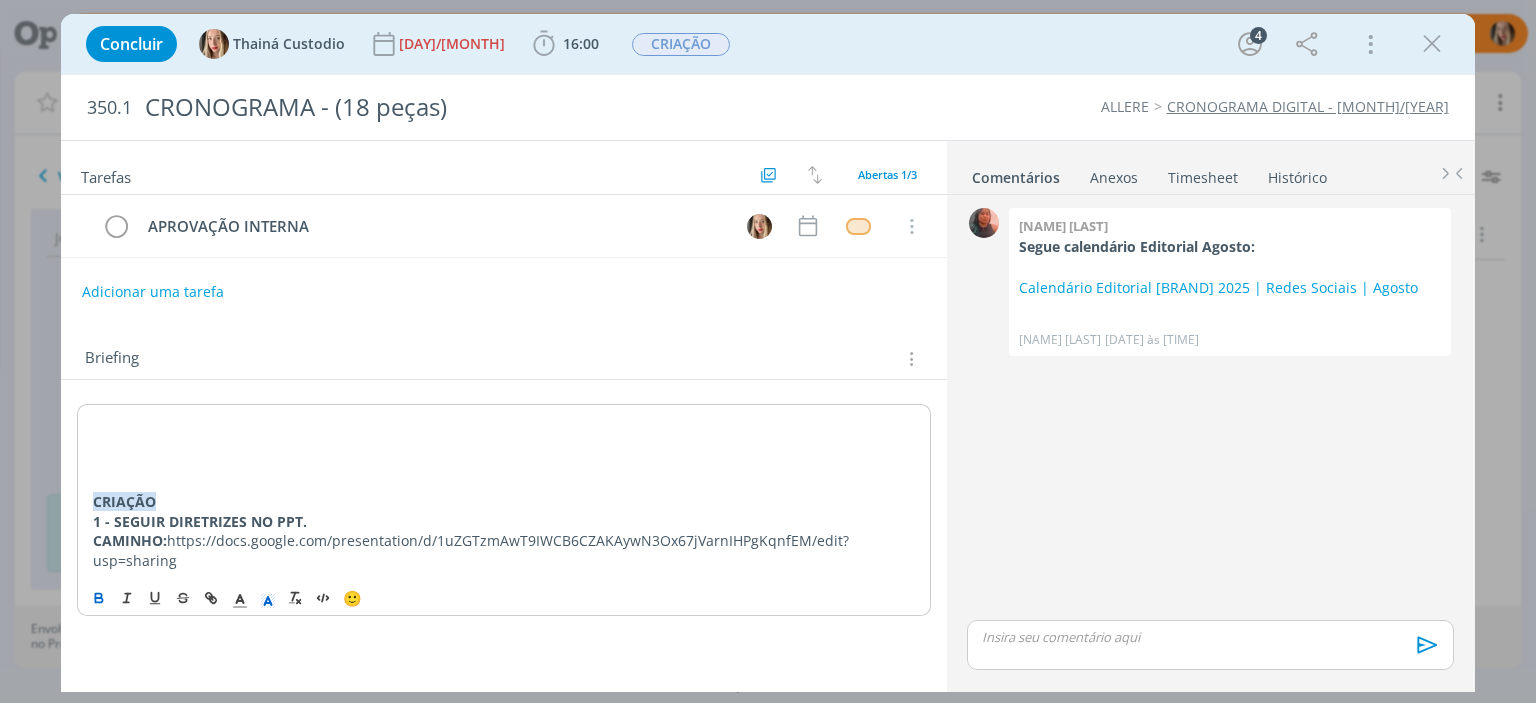 click at bounding box center (503, 422) 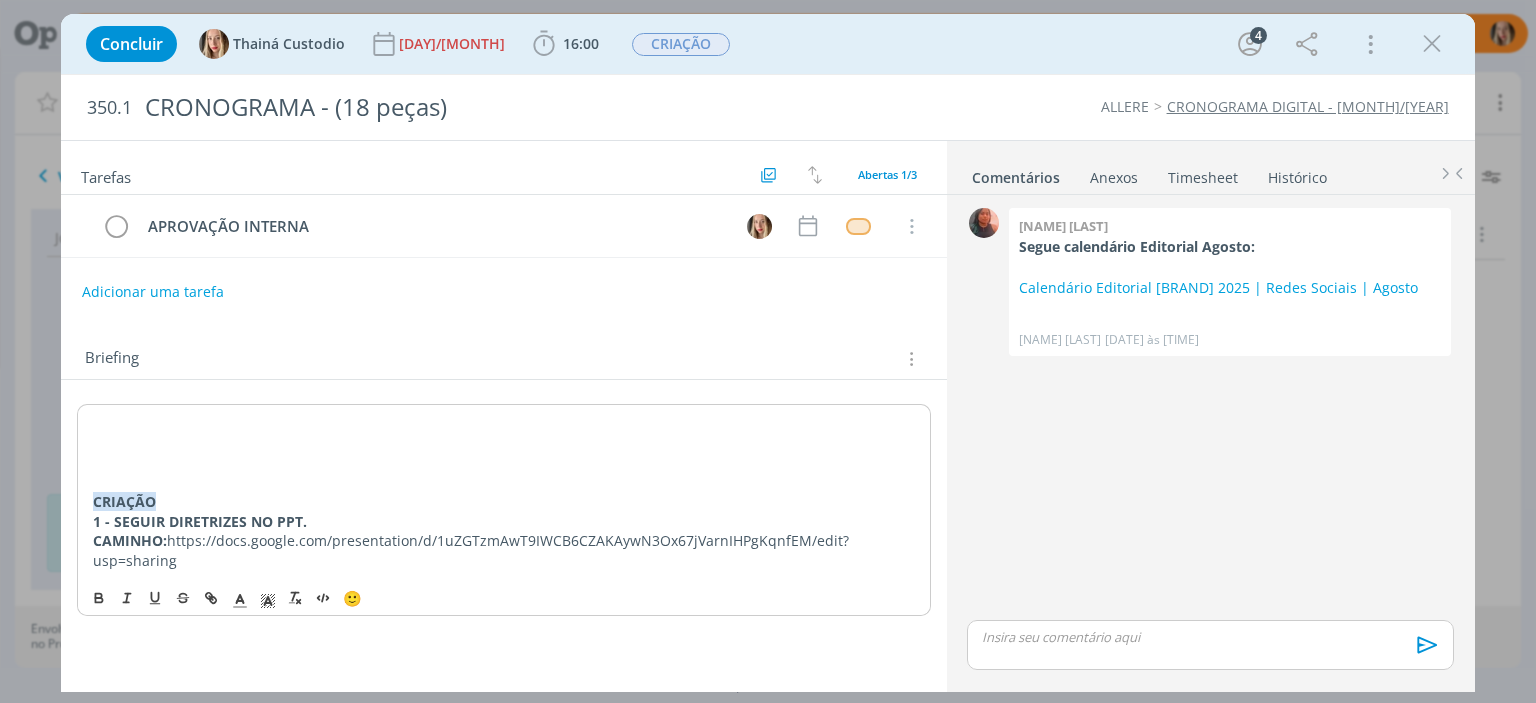 type 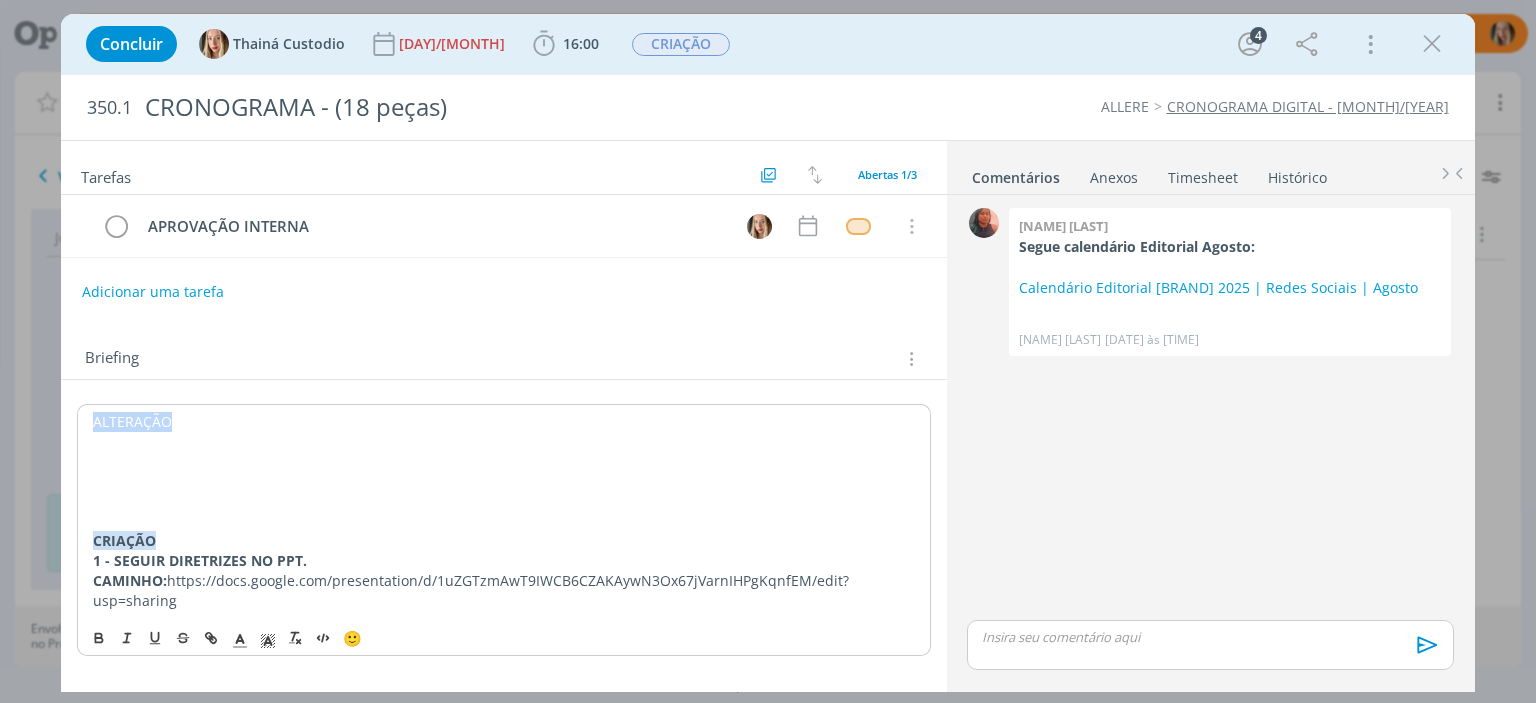 drag, startPoint x: 177, startPoint y: 414, endPoint x: 56, endPoint y: 425, distance: 121.49897 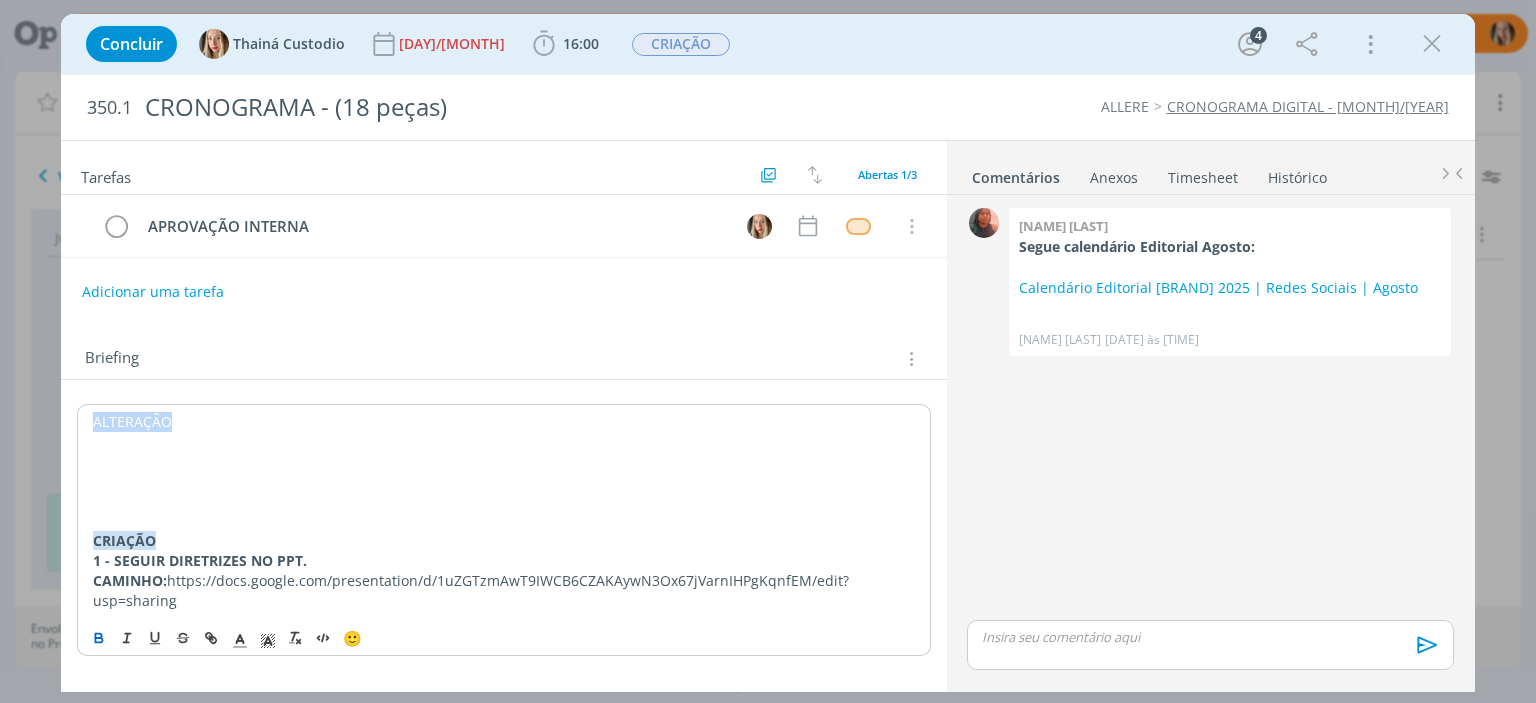 click 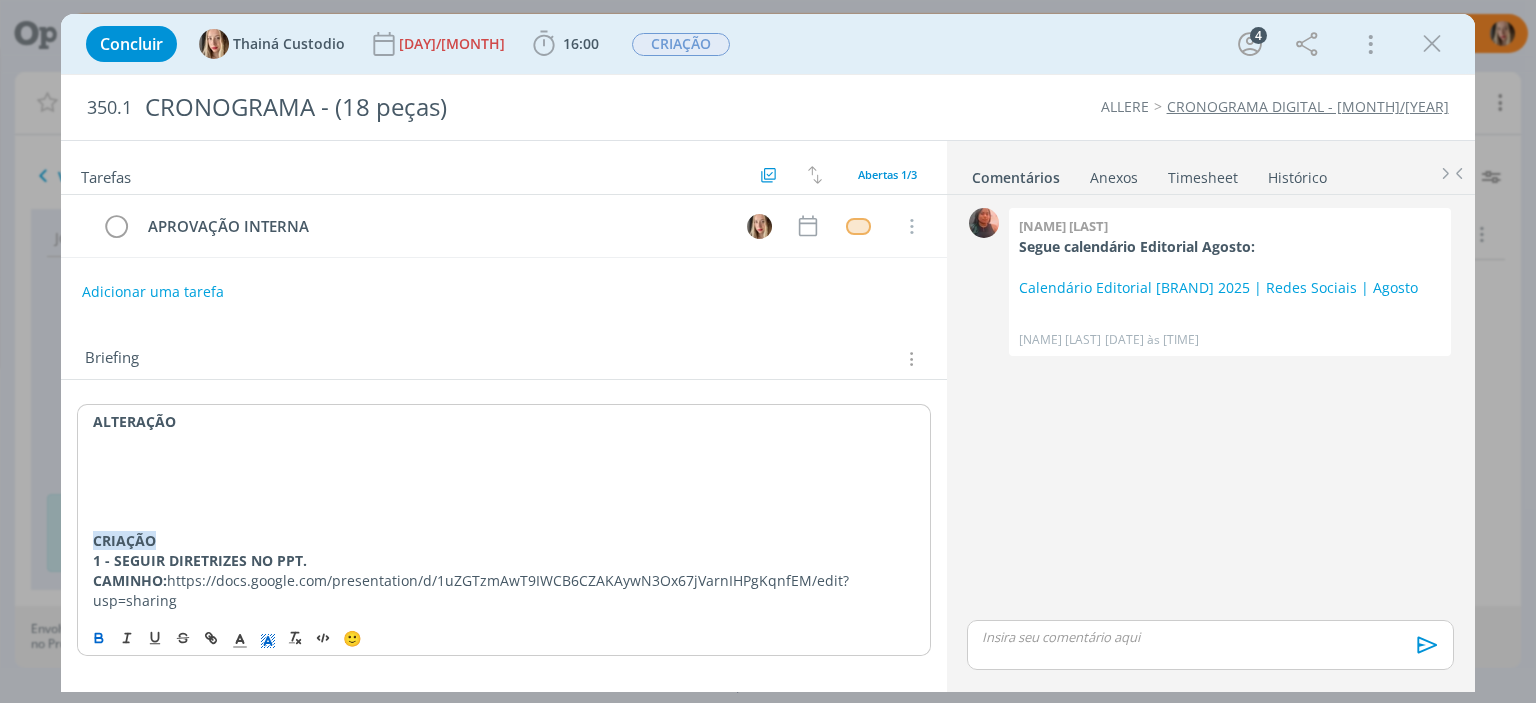click 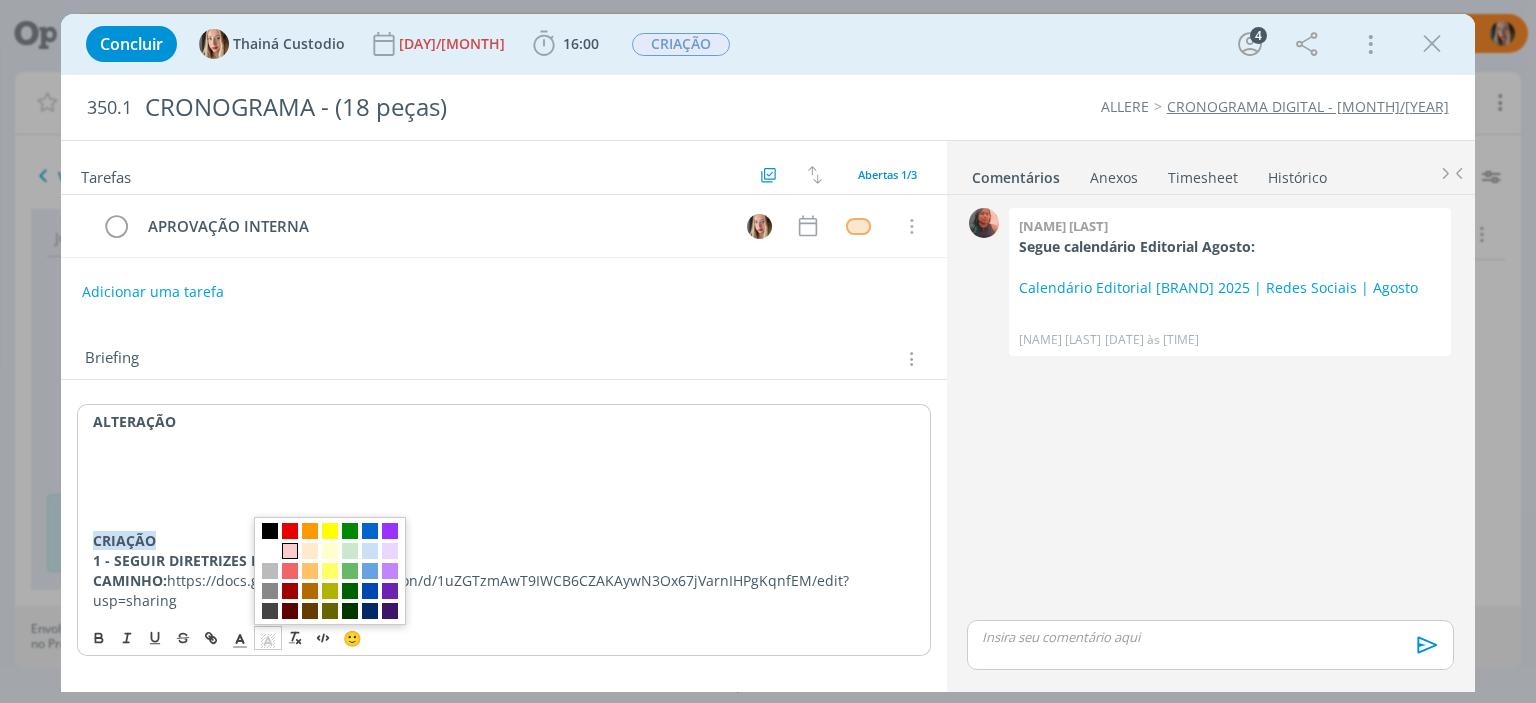 click at bounding box center [290, 551] 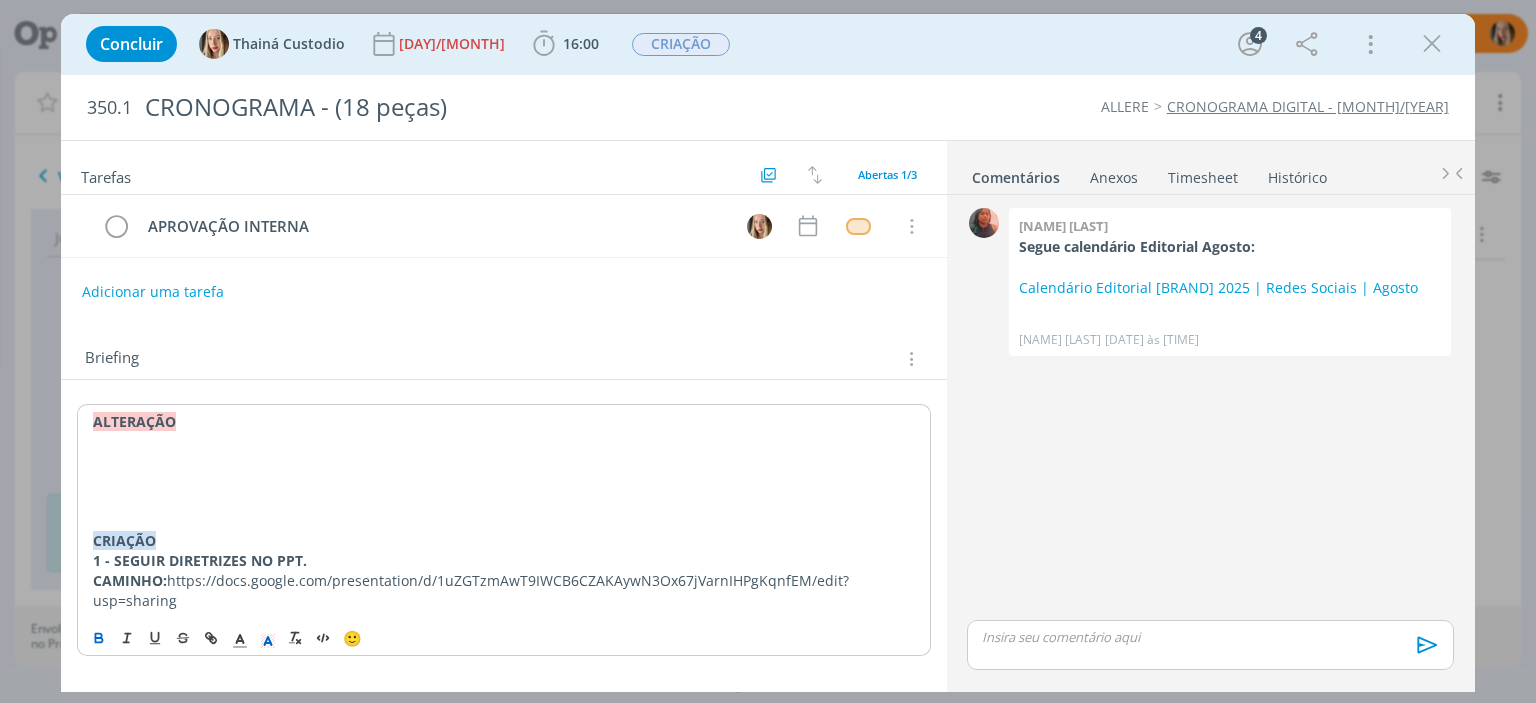 click at bounding box center [503, 482] 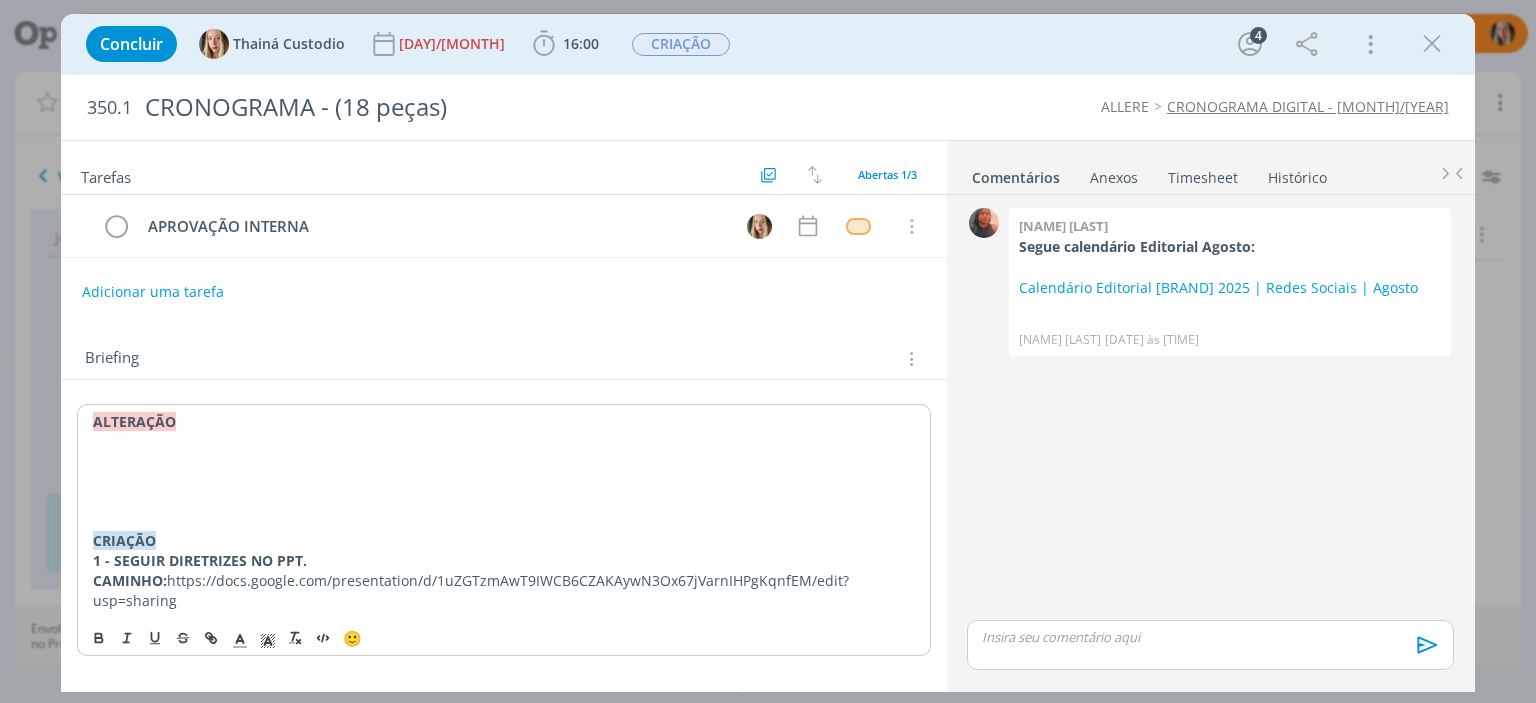 click at bounding box center [503, 462] 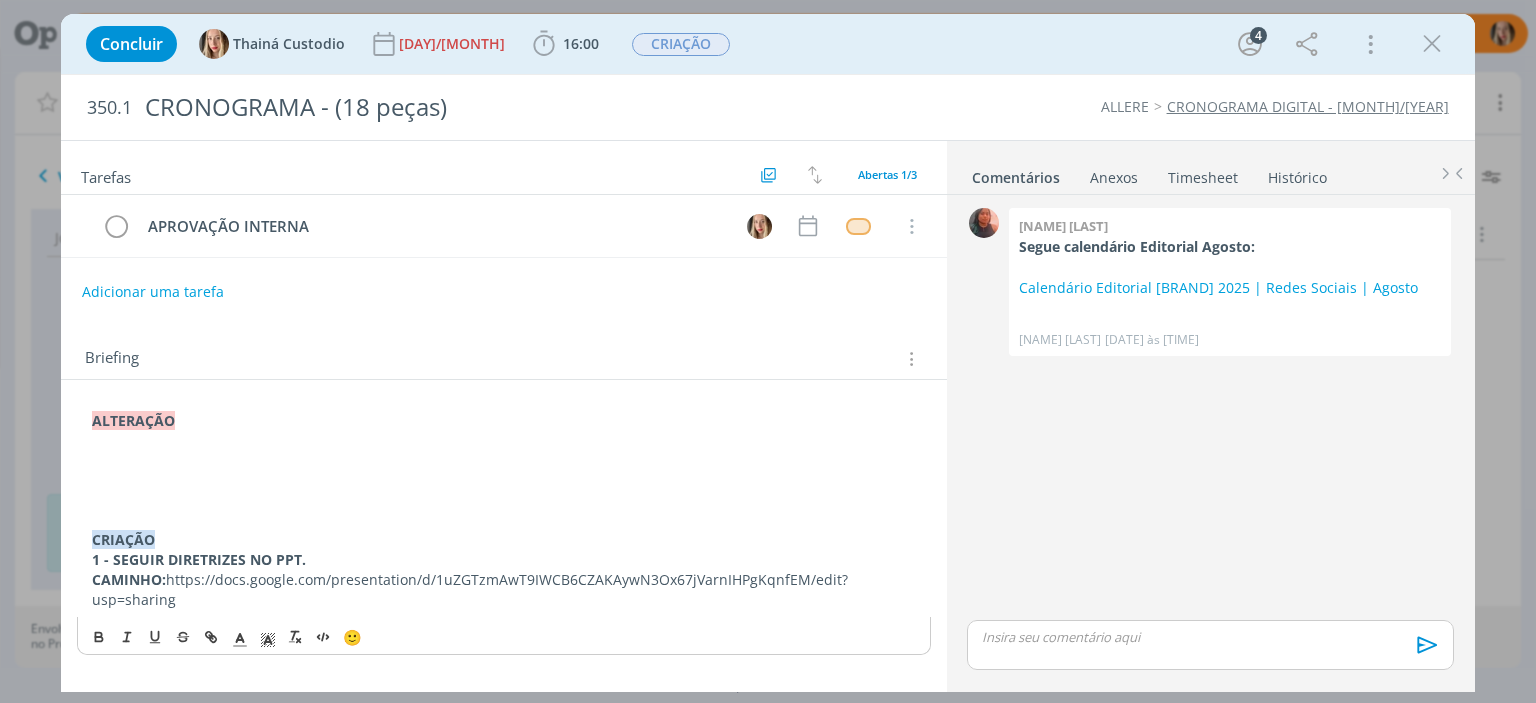 click at bounding box center (503, 441) 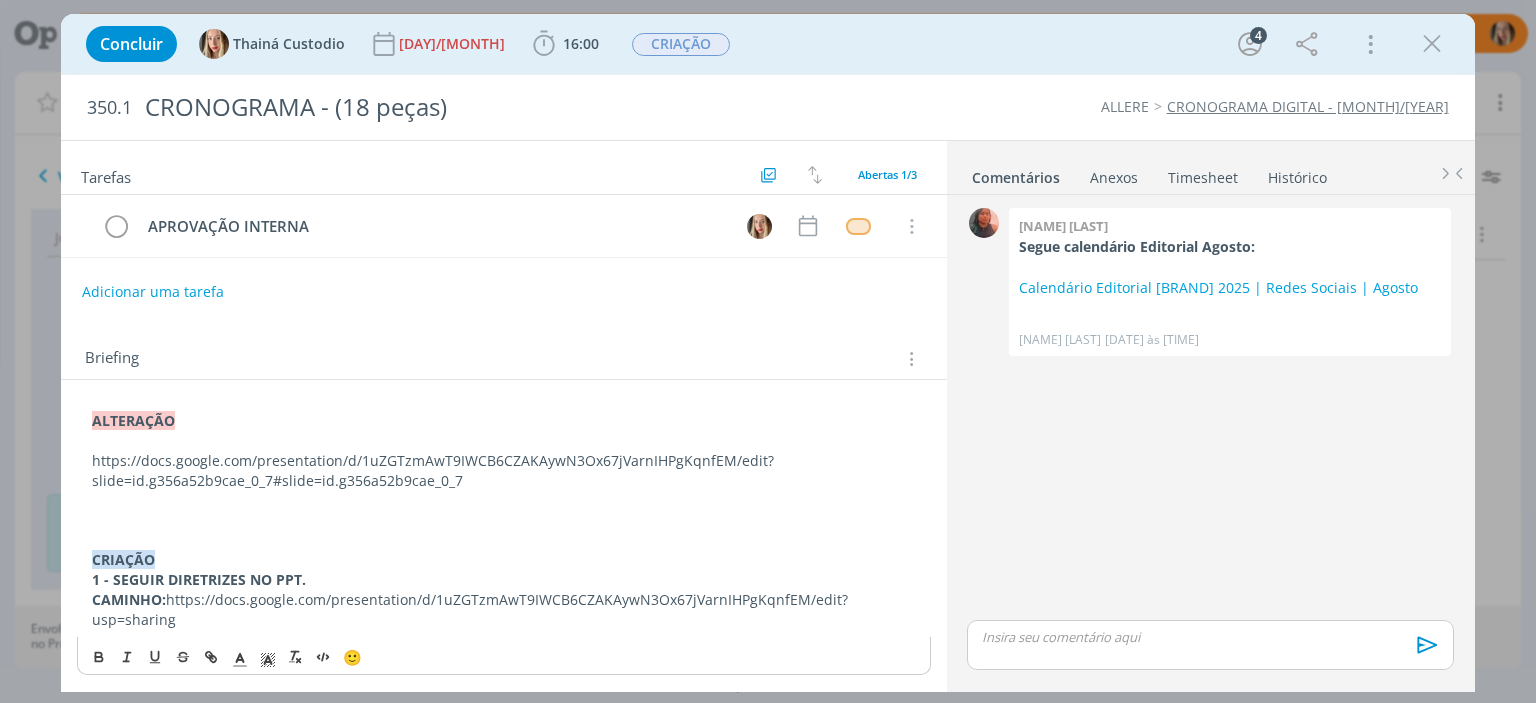 click on "ALTERAÇÃO" at bounding box center (133, 420) 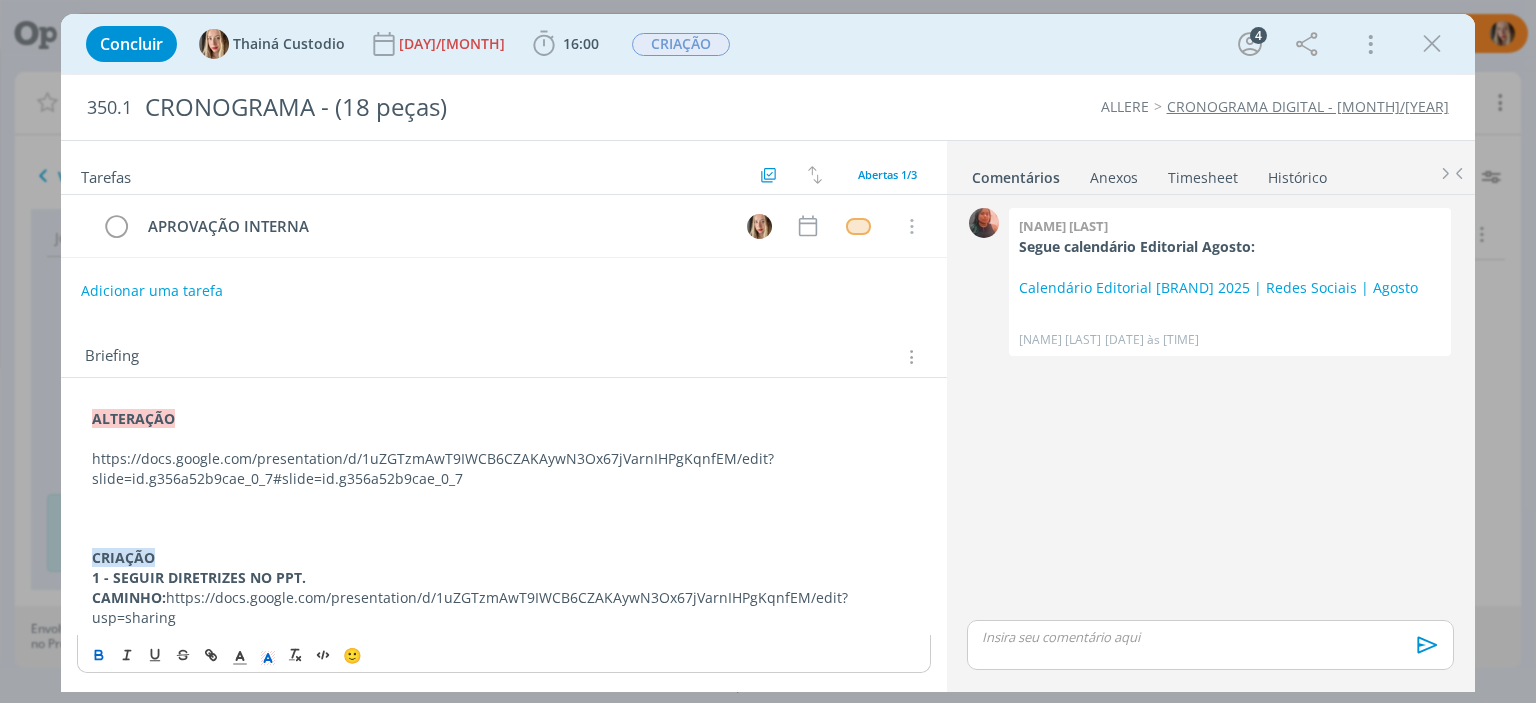 click on "Adicionar uma tarefa" at bounding box center (152, 291) 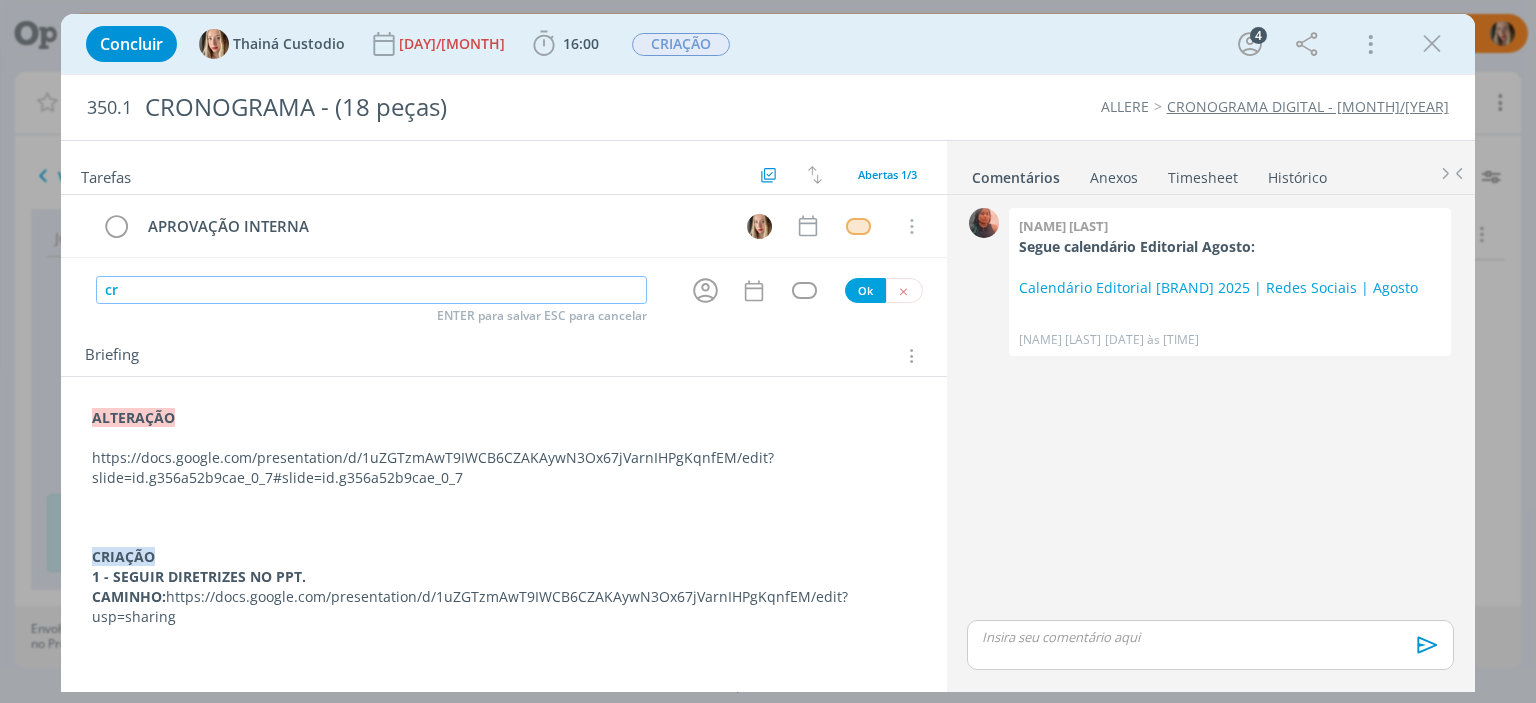 type on "c" 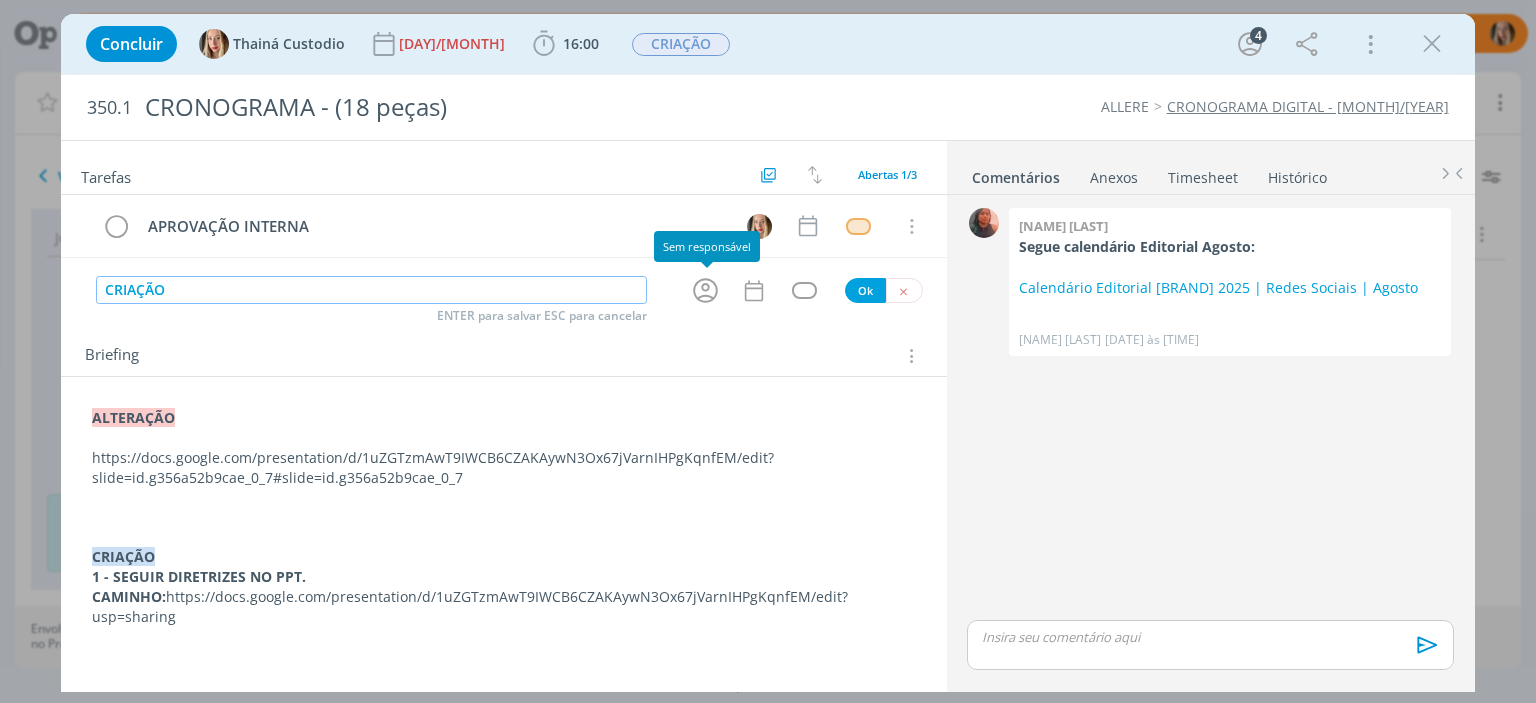 click 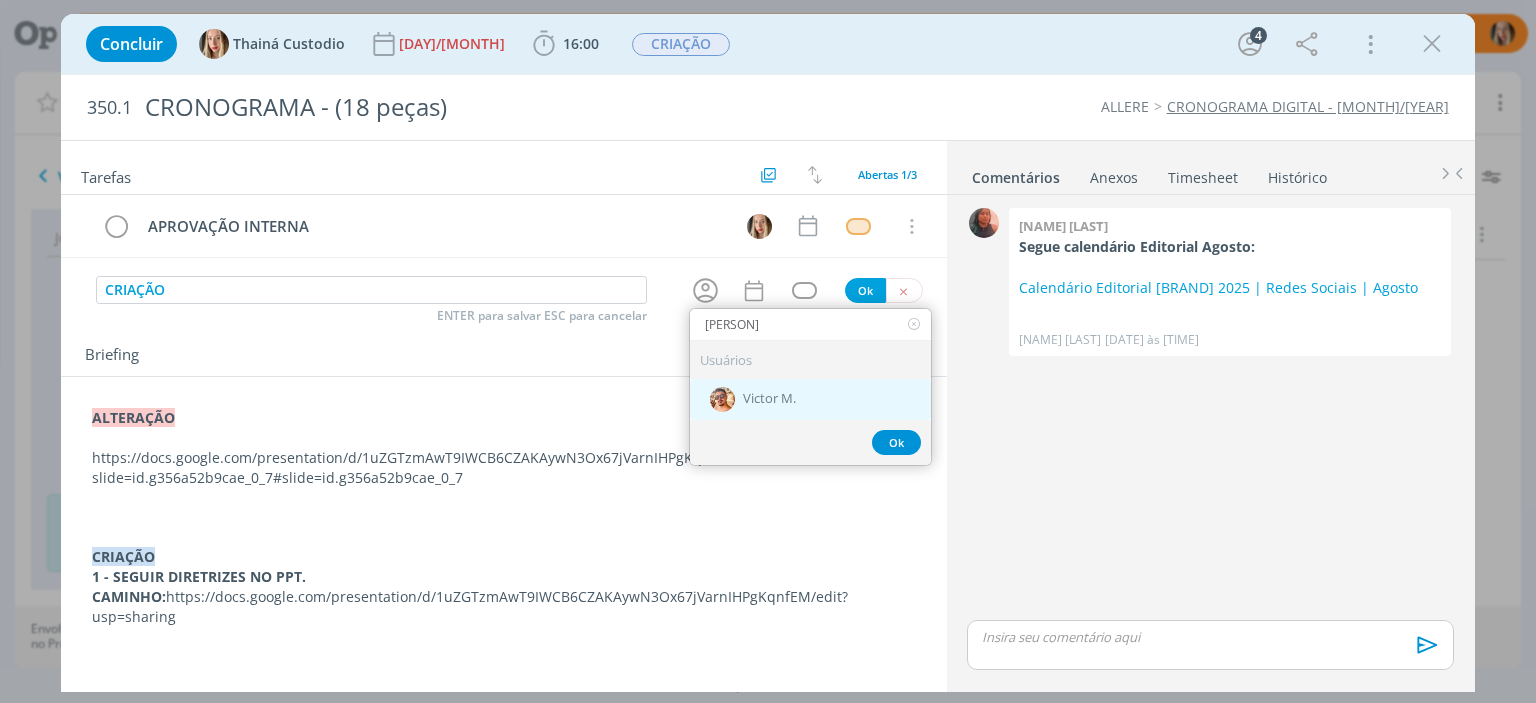 type on "[PERSON]" 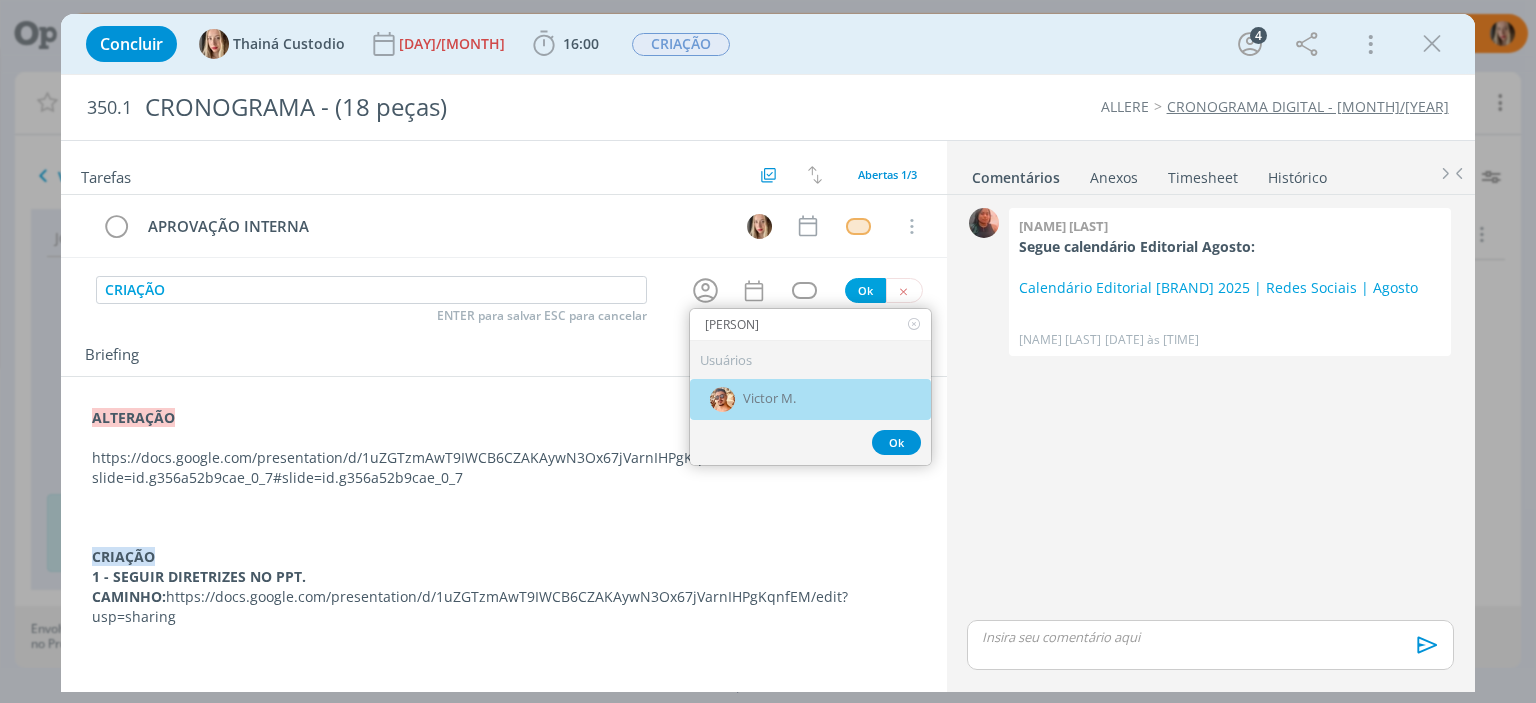 click on "Victor M." at bounding box center [769, 400] 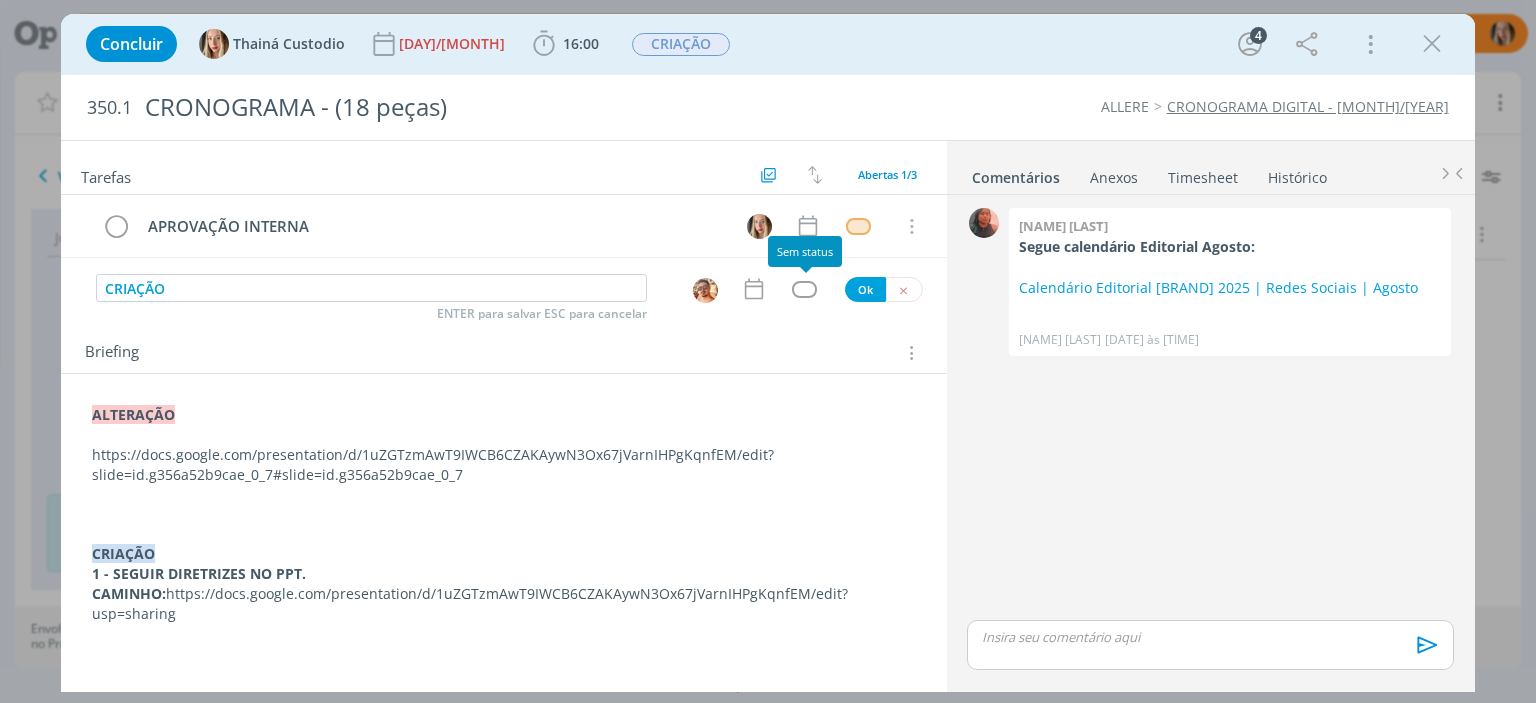 click at bounding box center (804, 289) 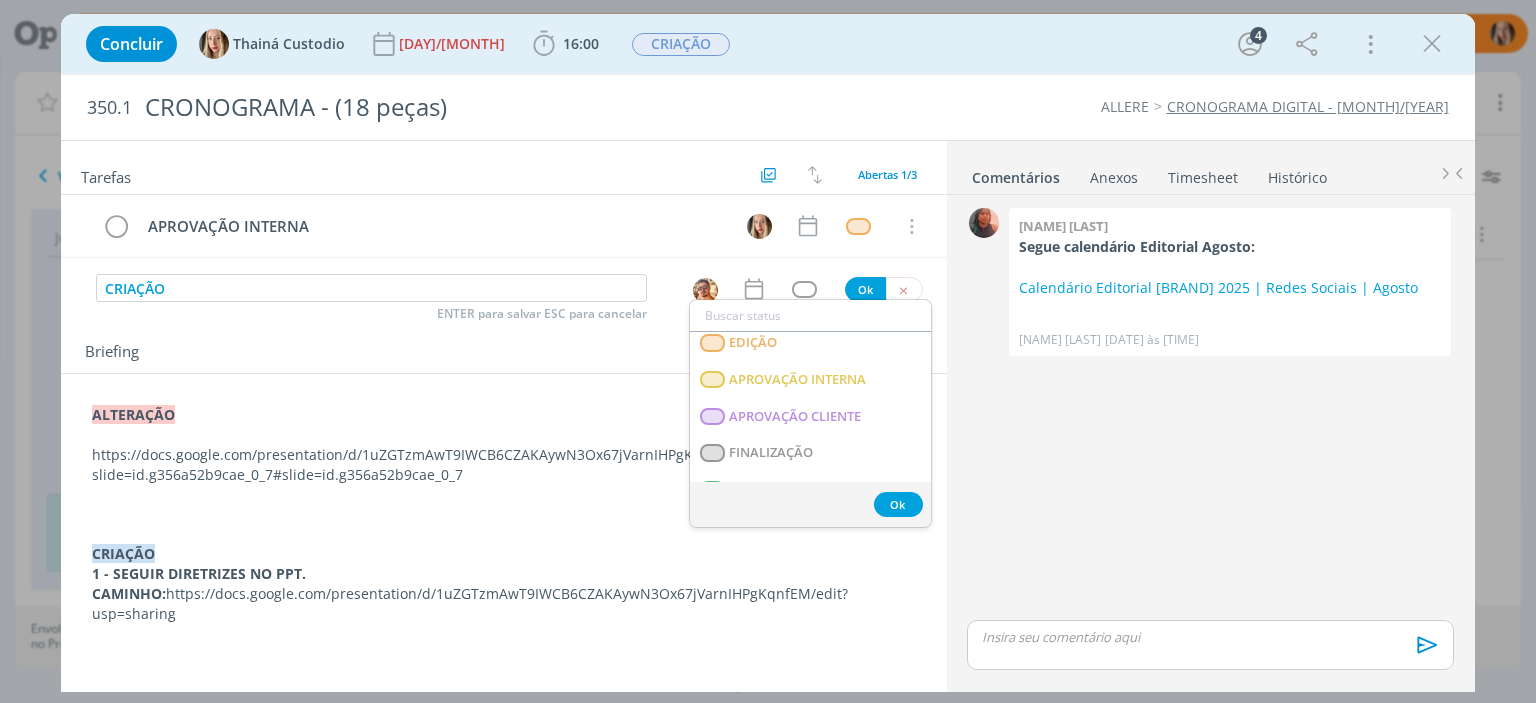 scroll, scrollTop: 500, scrollLeft: 0, axis: vertical 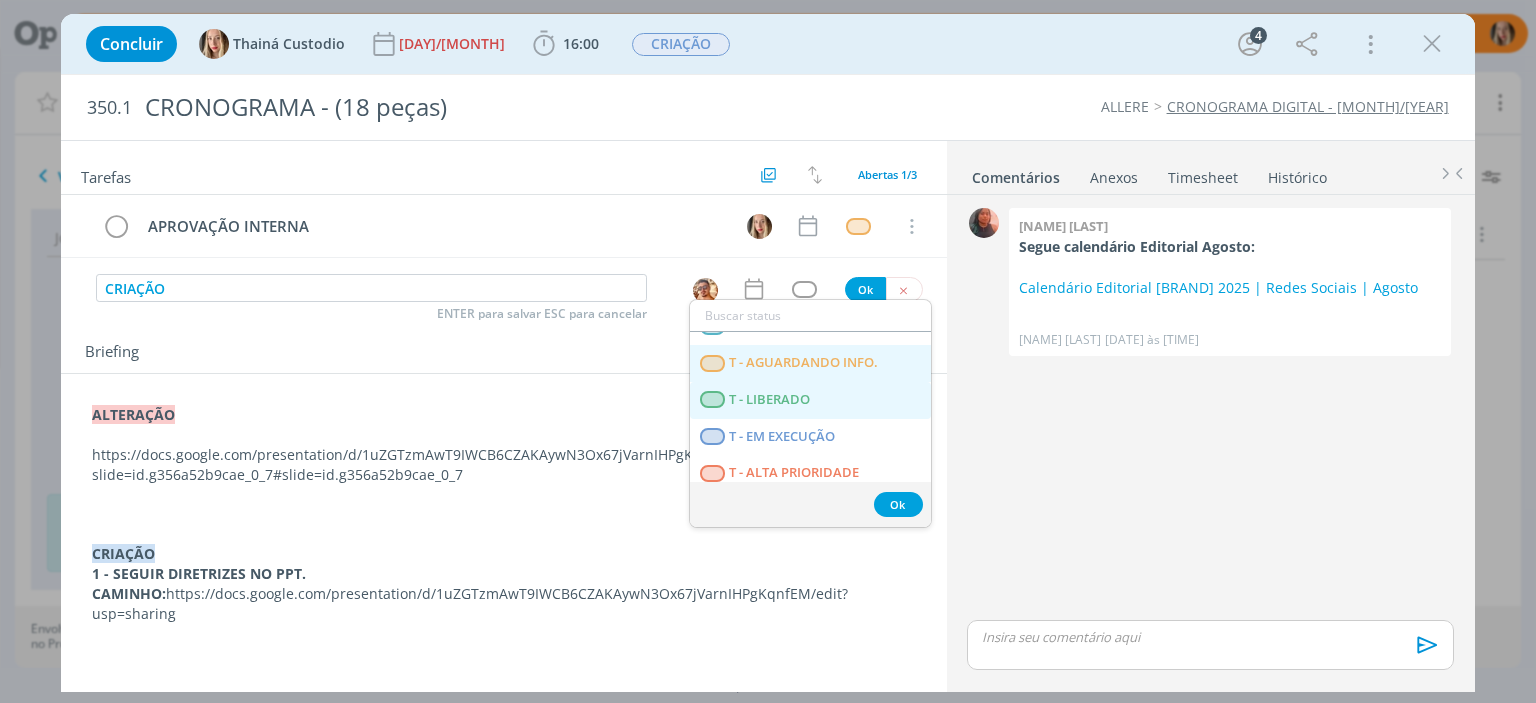 click on "T - LIBERADO" at bounding box center (770, 400) 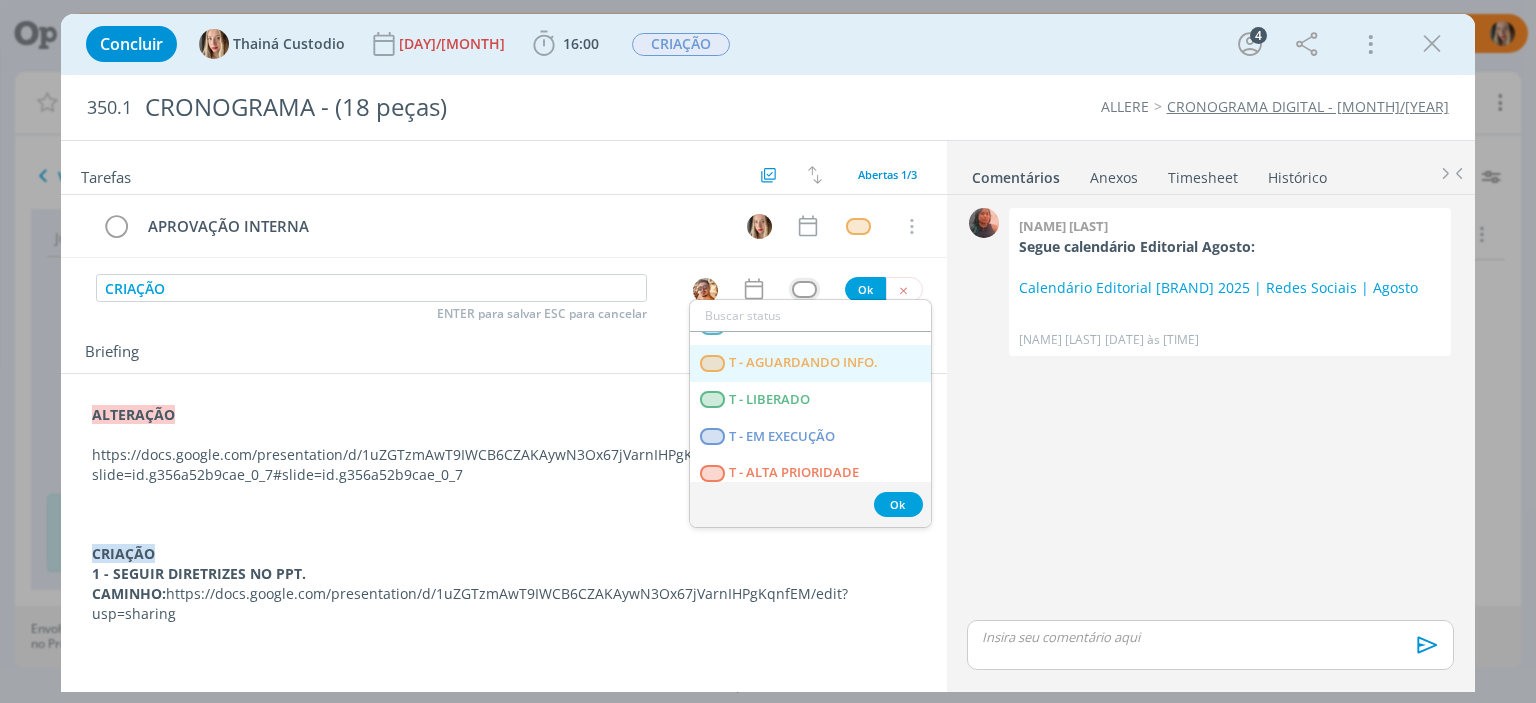 scroll, scrollTop: 0, scrollLeft: 0, axis: both 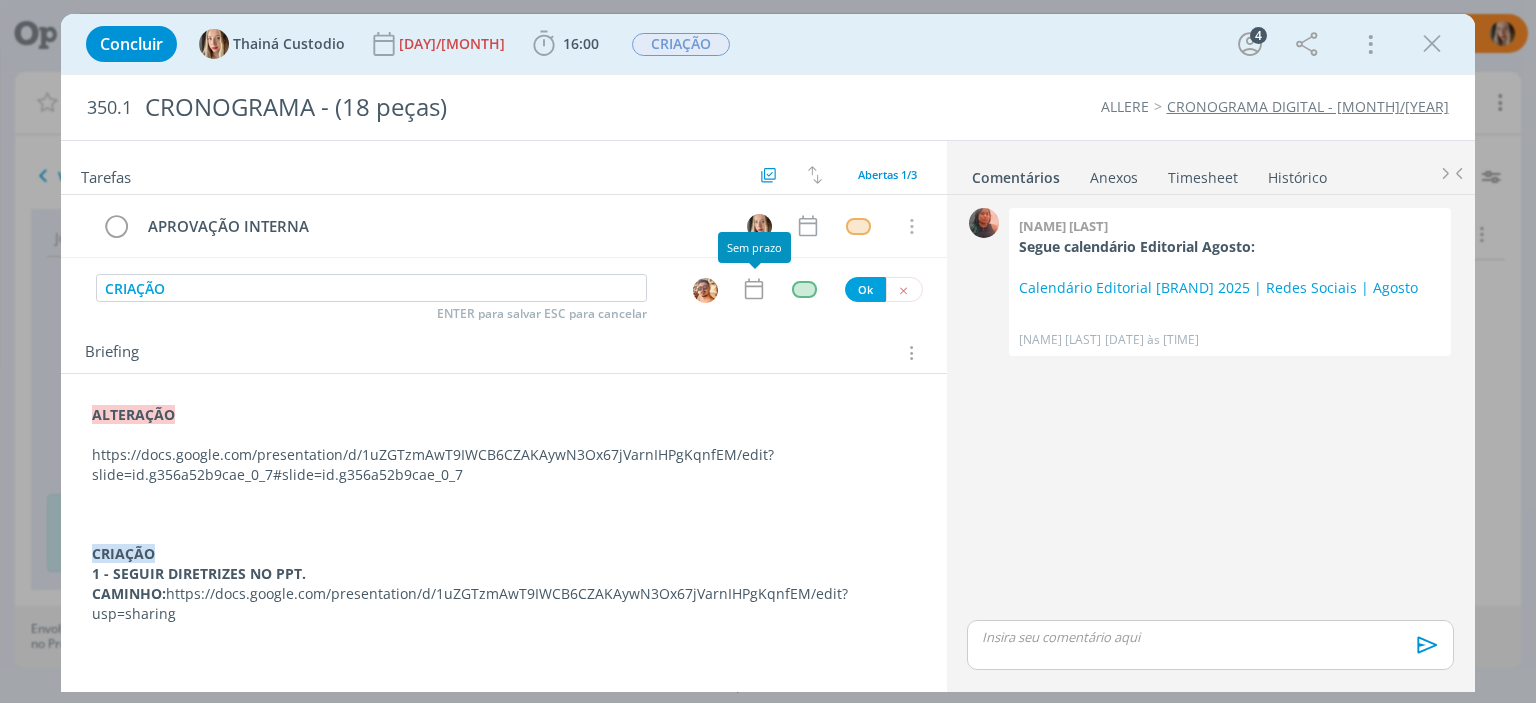 click 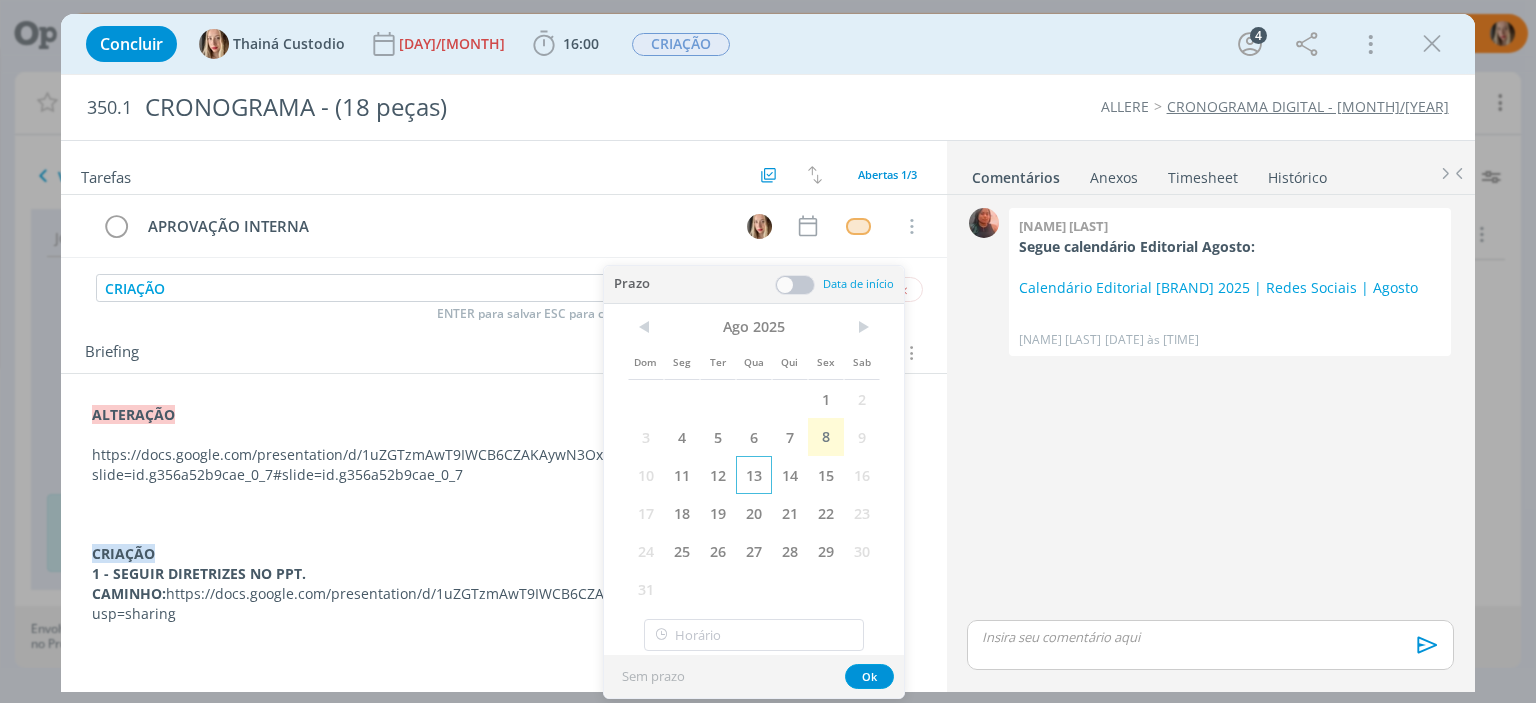 click on "13" at bounding box center [754, 475] 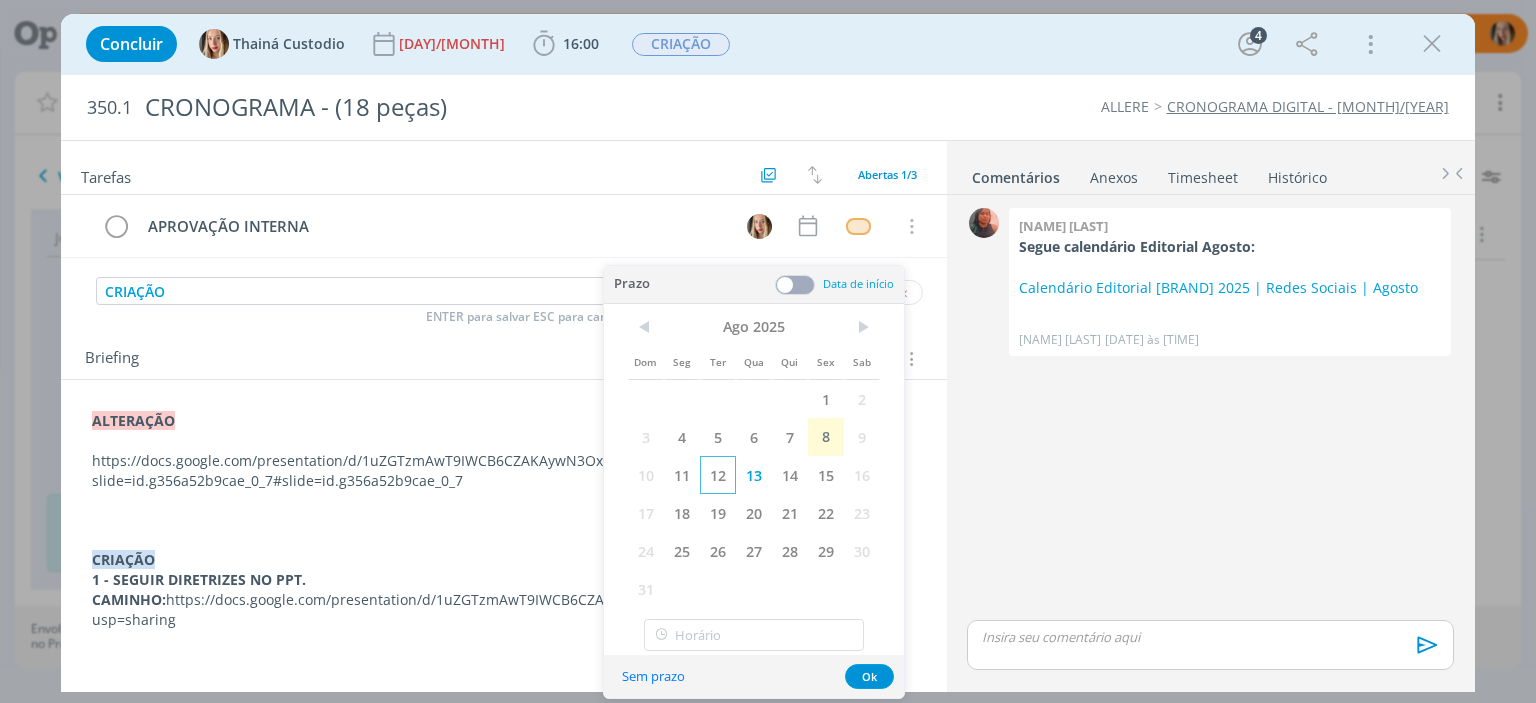 click on "12" at bounding box center (718, 475) 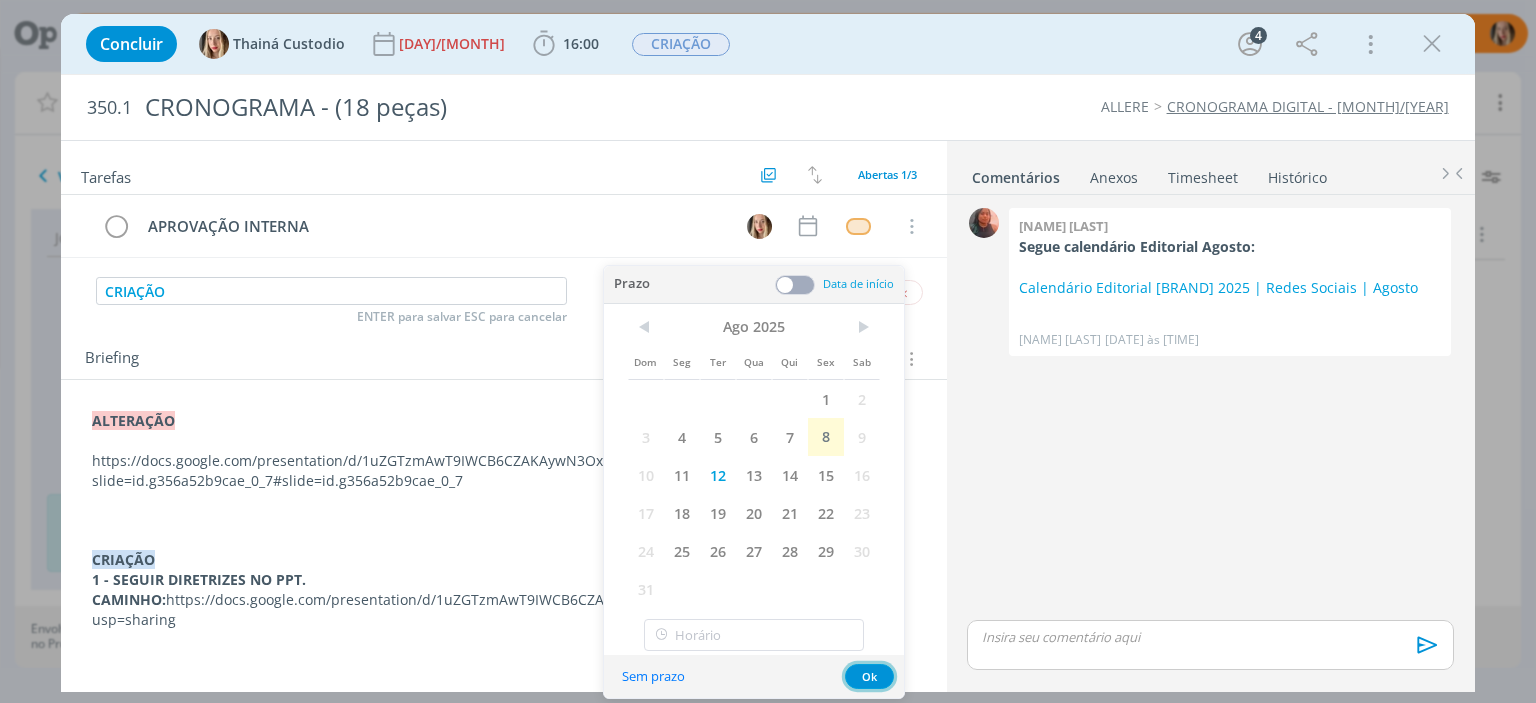 click on "Ok" at bounding box center [869, 676] 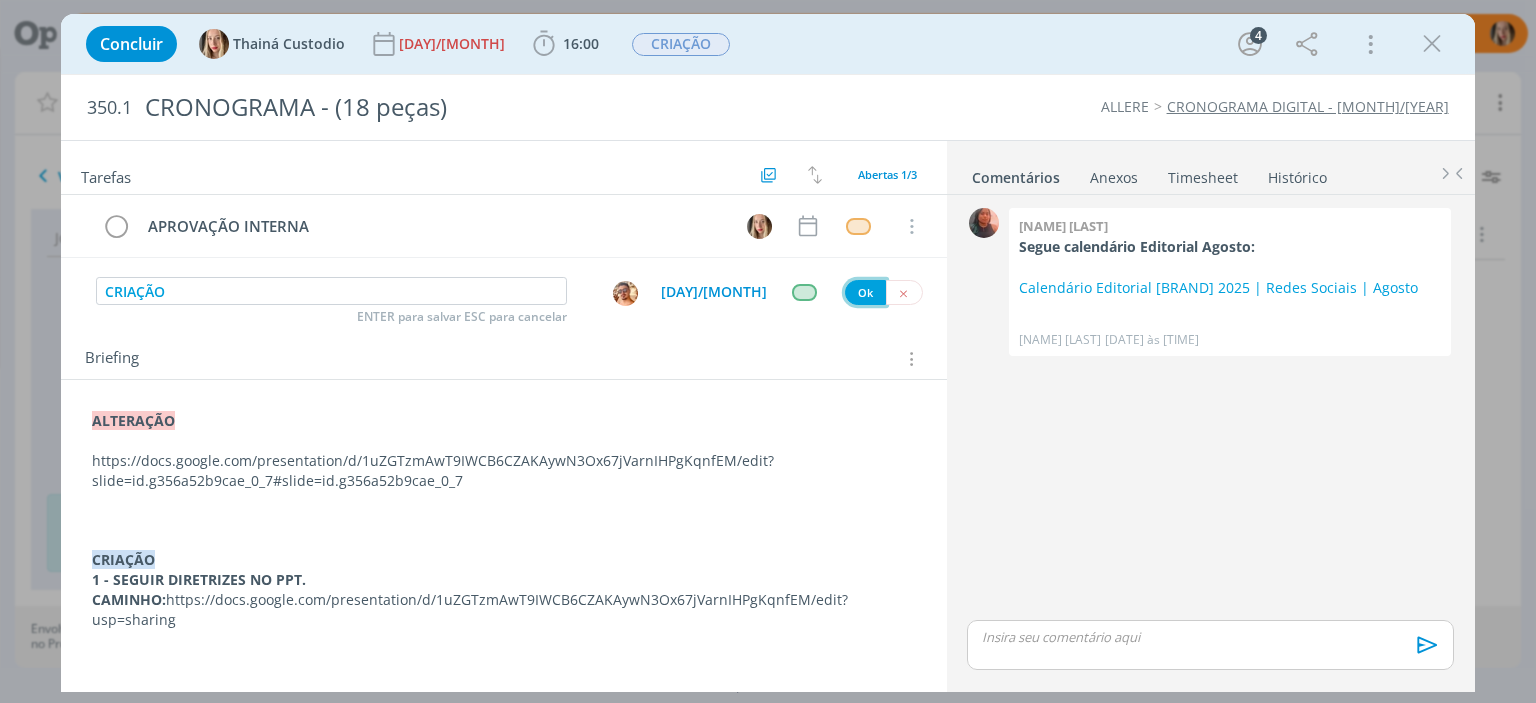 click on "Ok" at bounding box center [865, 292] 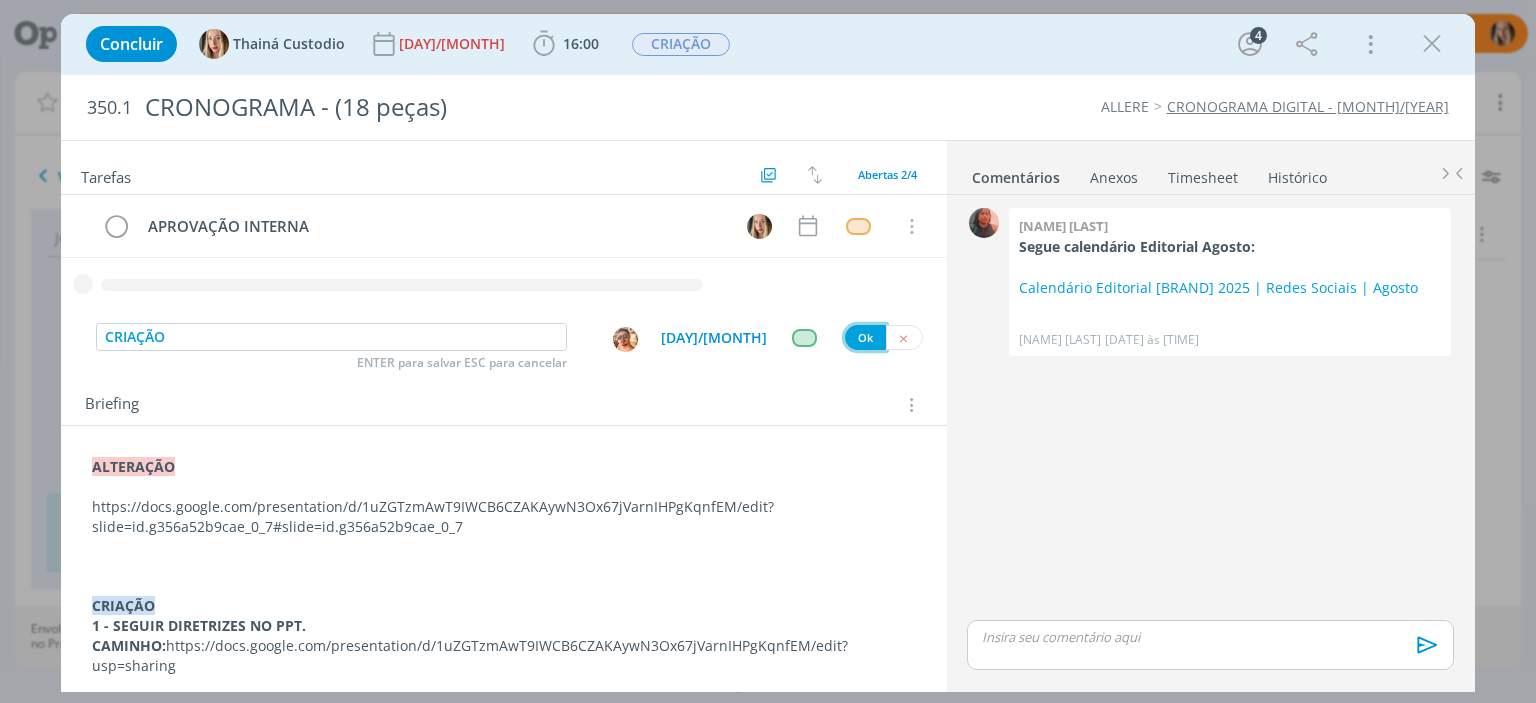type 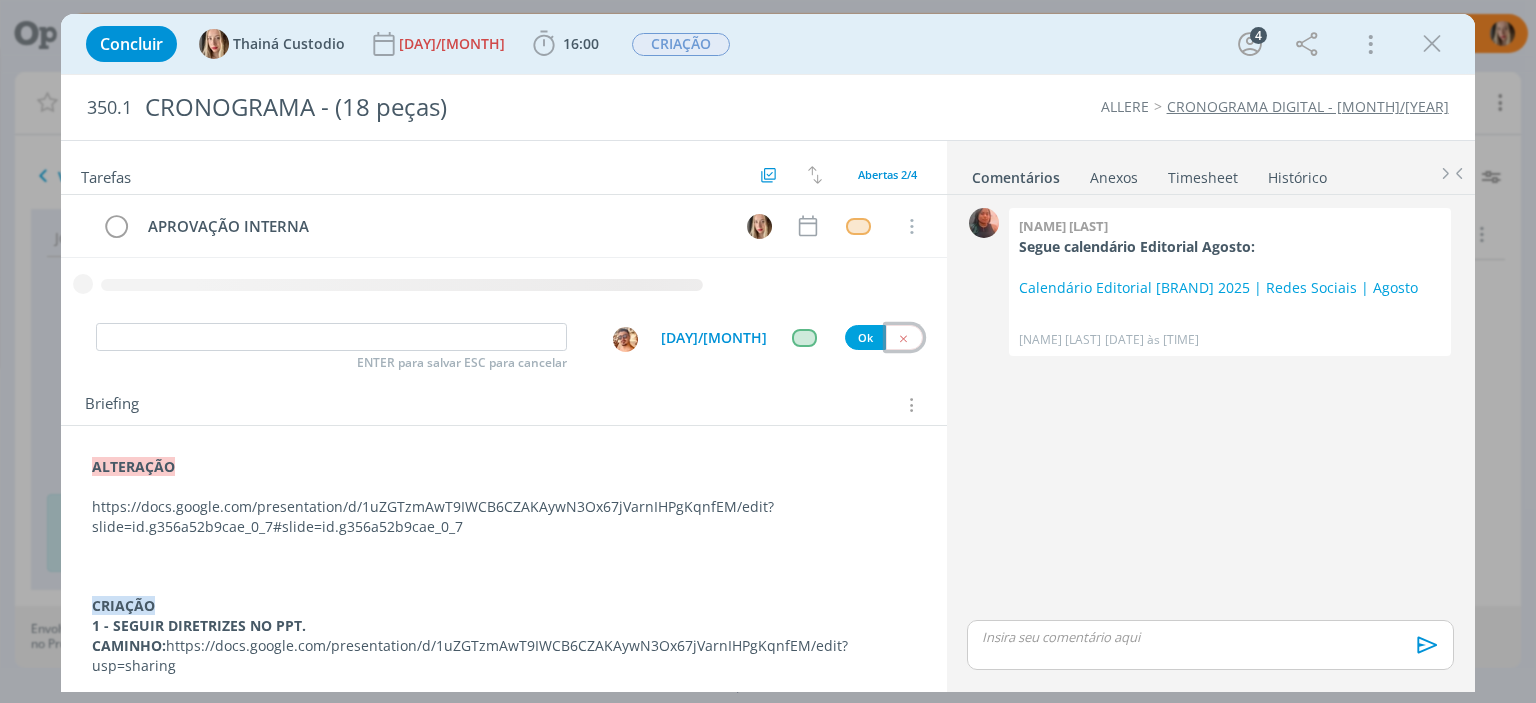 click at bounding box center [903, 338] 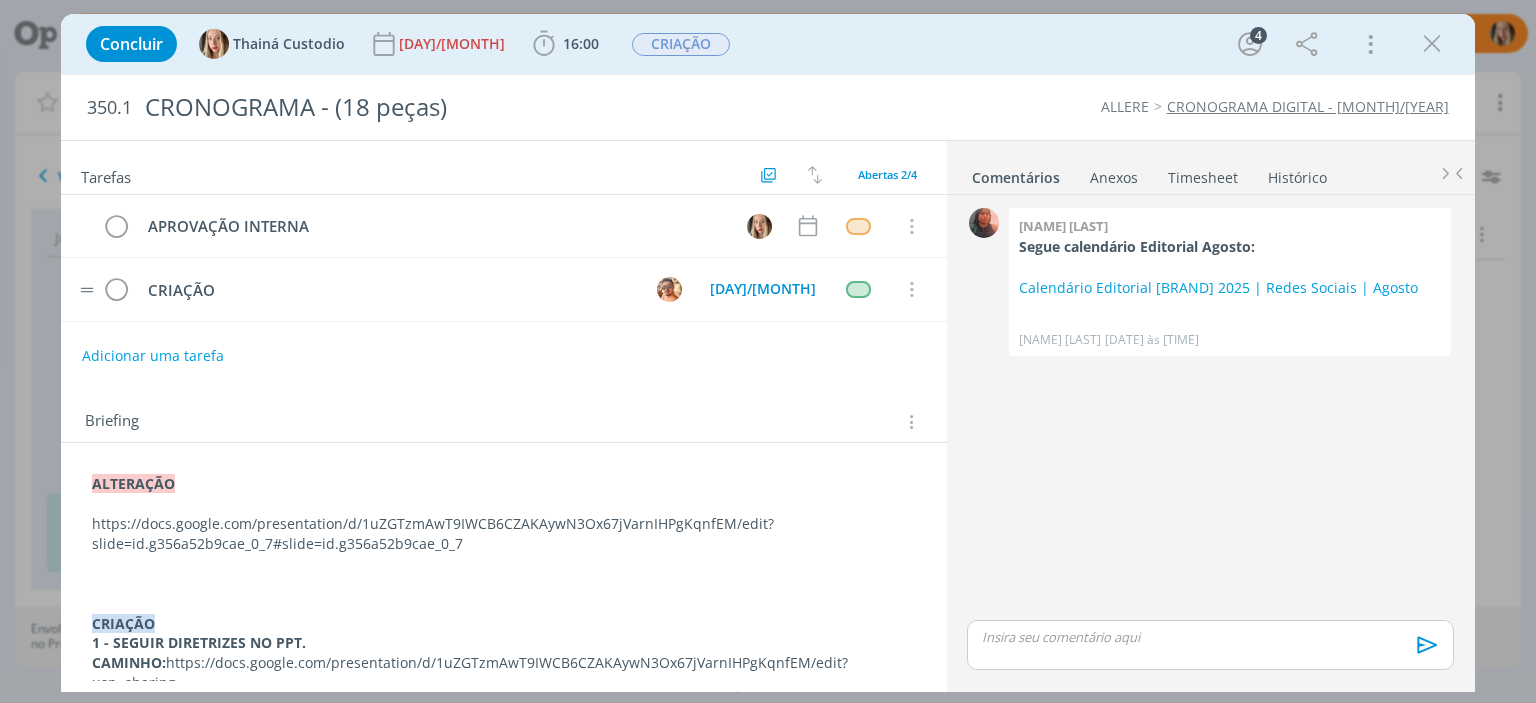 type 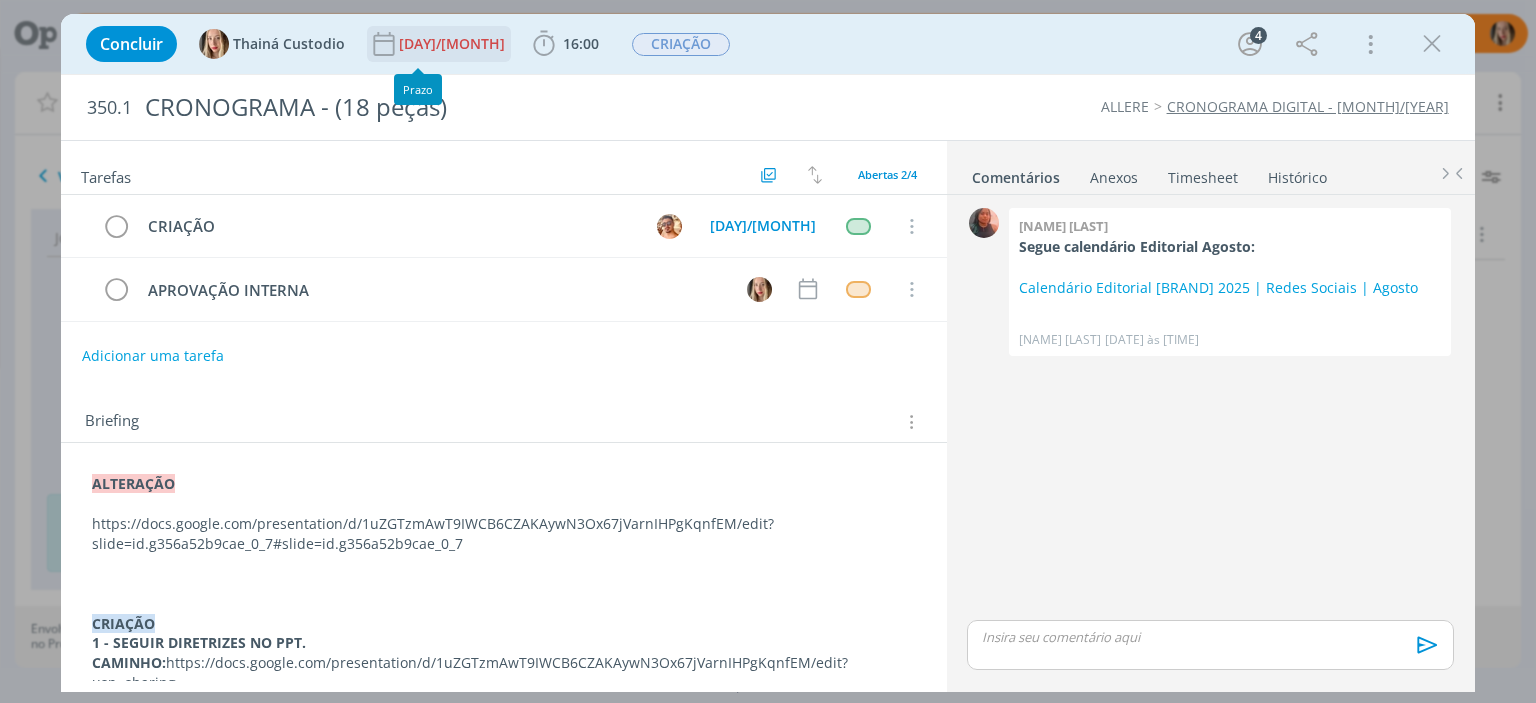 click on "[DAY]/[MONTH]" at bounding box center [454, 44] 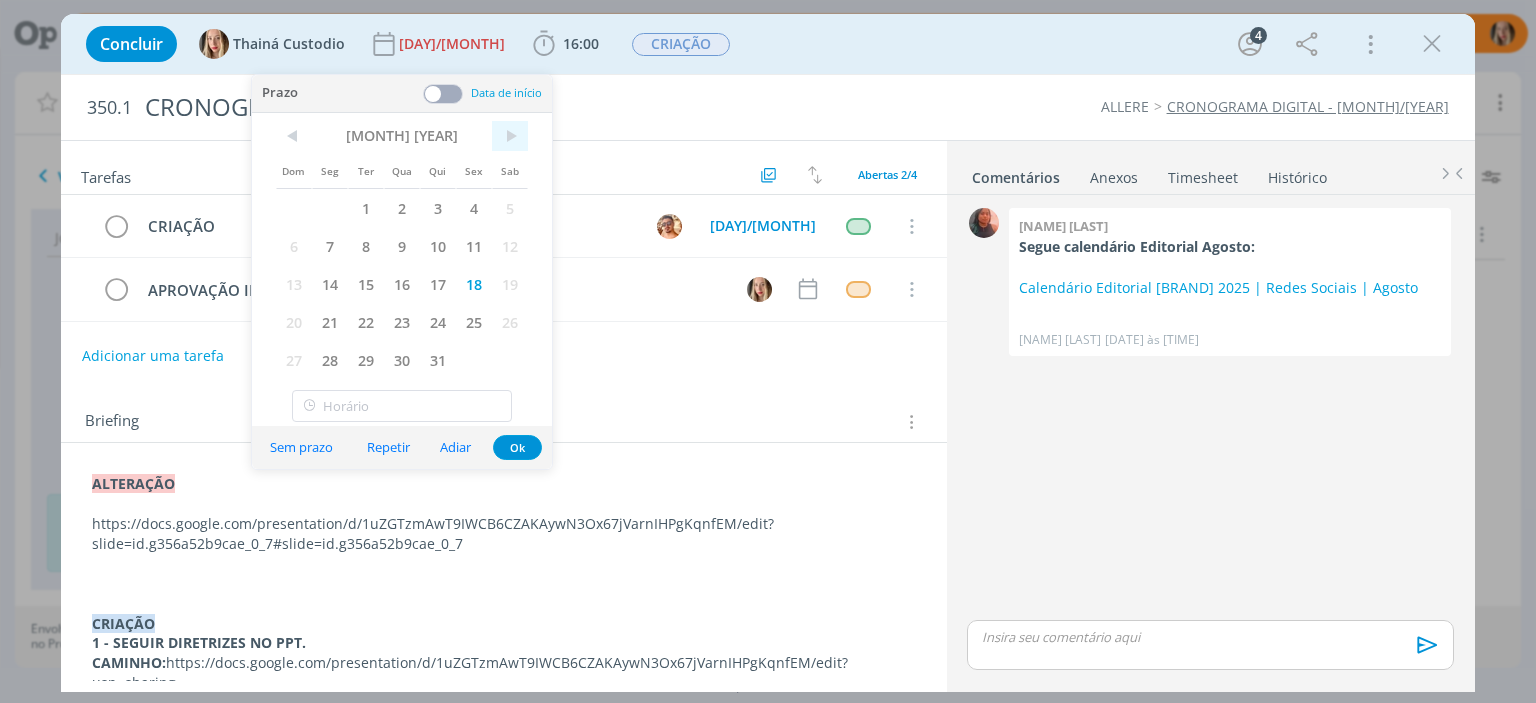 click on ">" at bounding box center (510, 136) 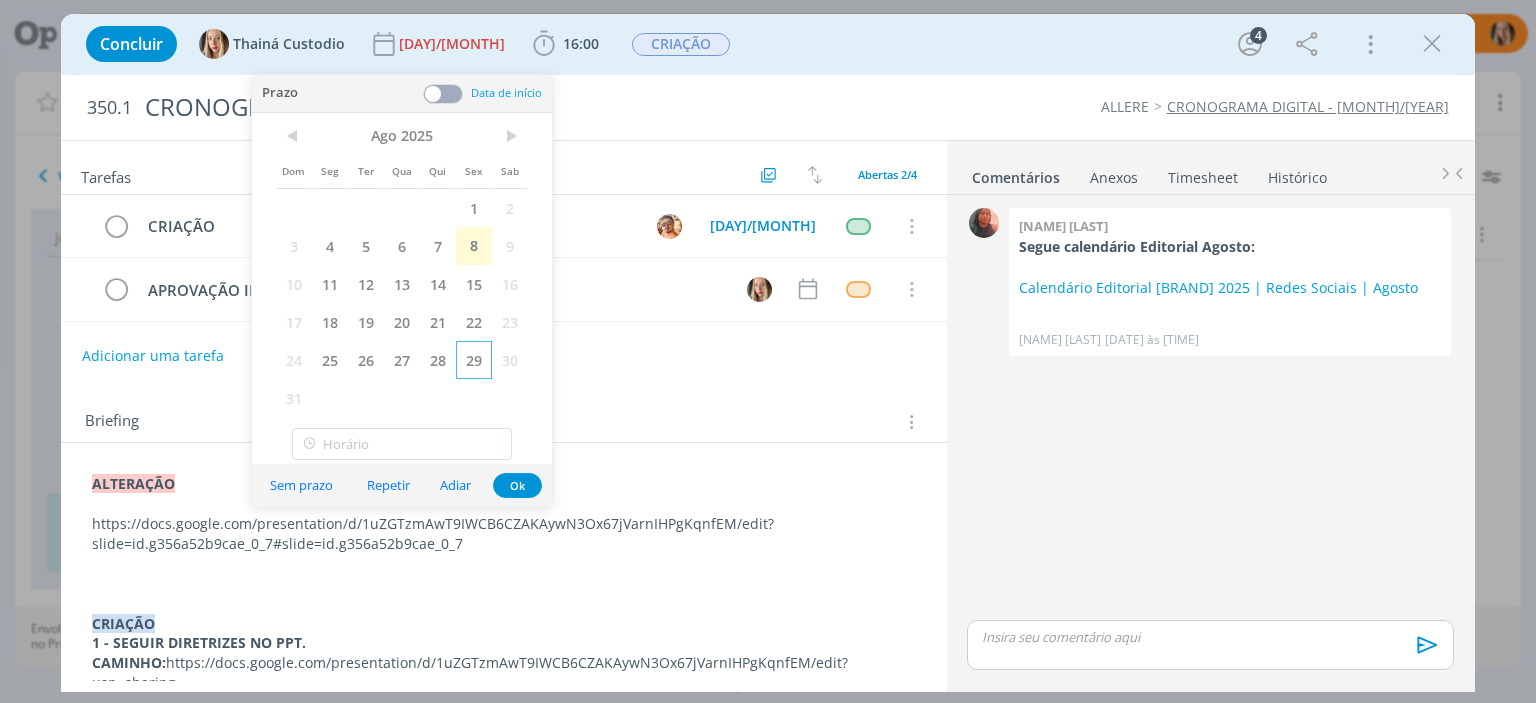 drag, startPoint x: 376, startPoint y: 278, endPoint x: 465, endPoint y: 372, distance: 129.44884 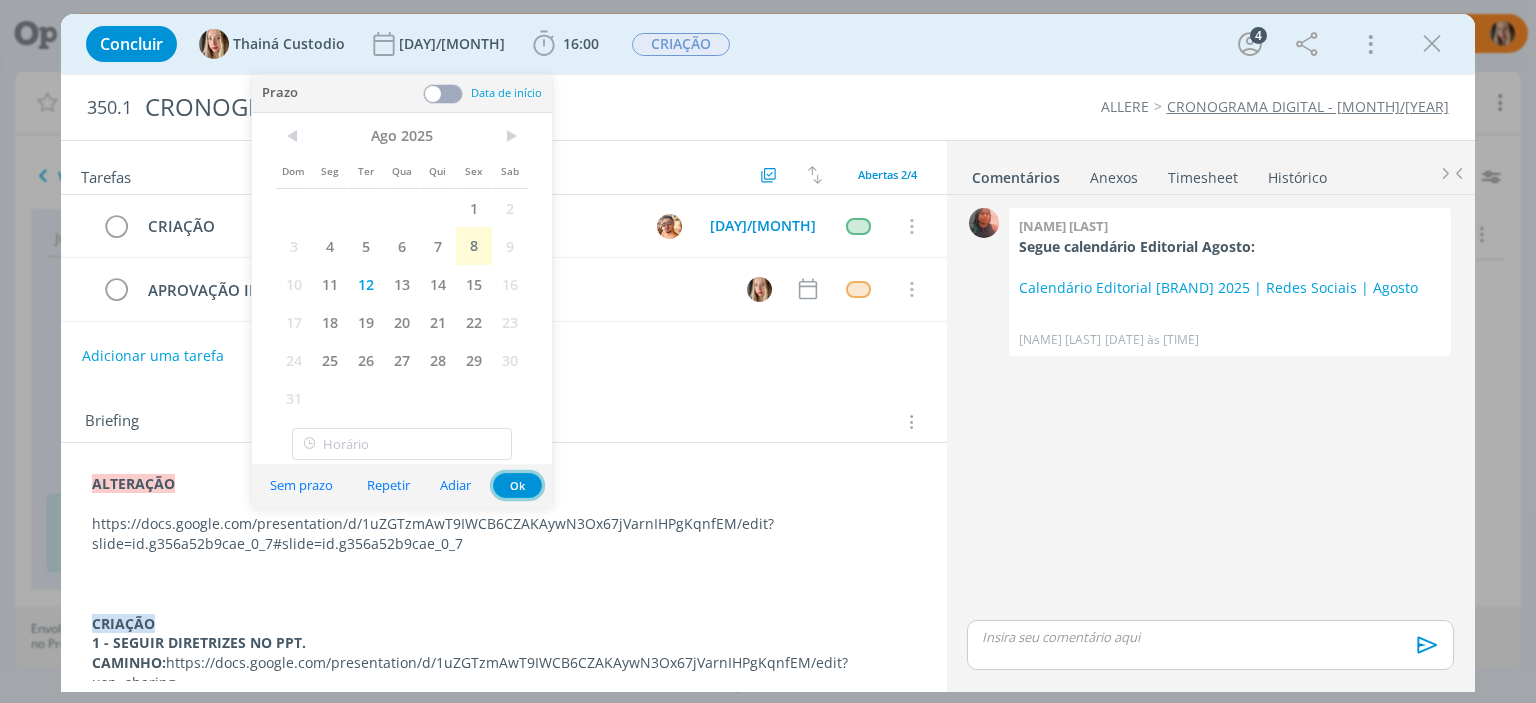 click on "Ok" at bounding box center [517, 485] 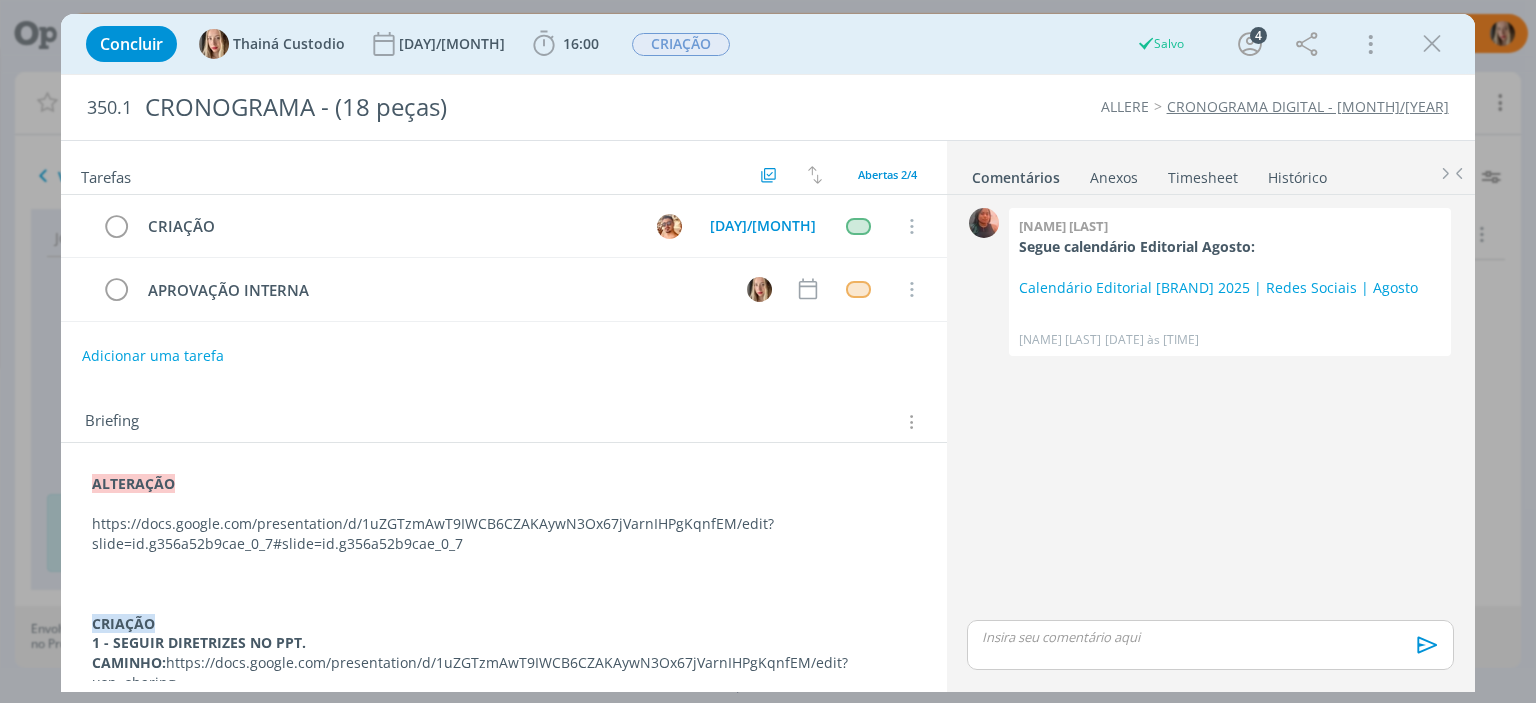 click on "https://docs.google.com/presentation/d/1uZGTzmAwT9IWCB6CZAKAywN3Ox67jVarnIHPgKqnfEM/edit?slide=id.g356a52b9cae_0_7#slide=id.g356a52b9cae_0_7" at bounding box center [503, 534] 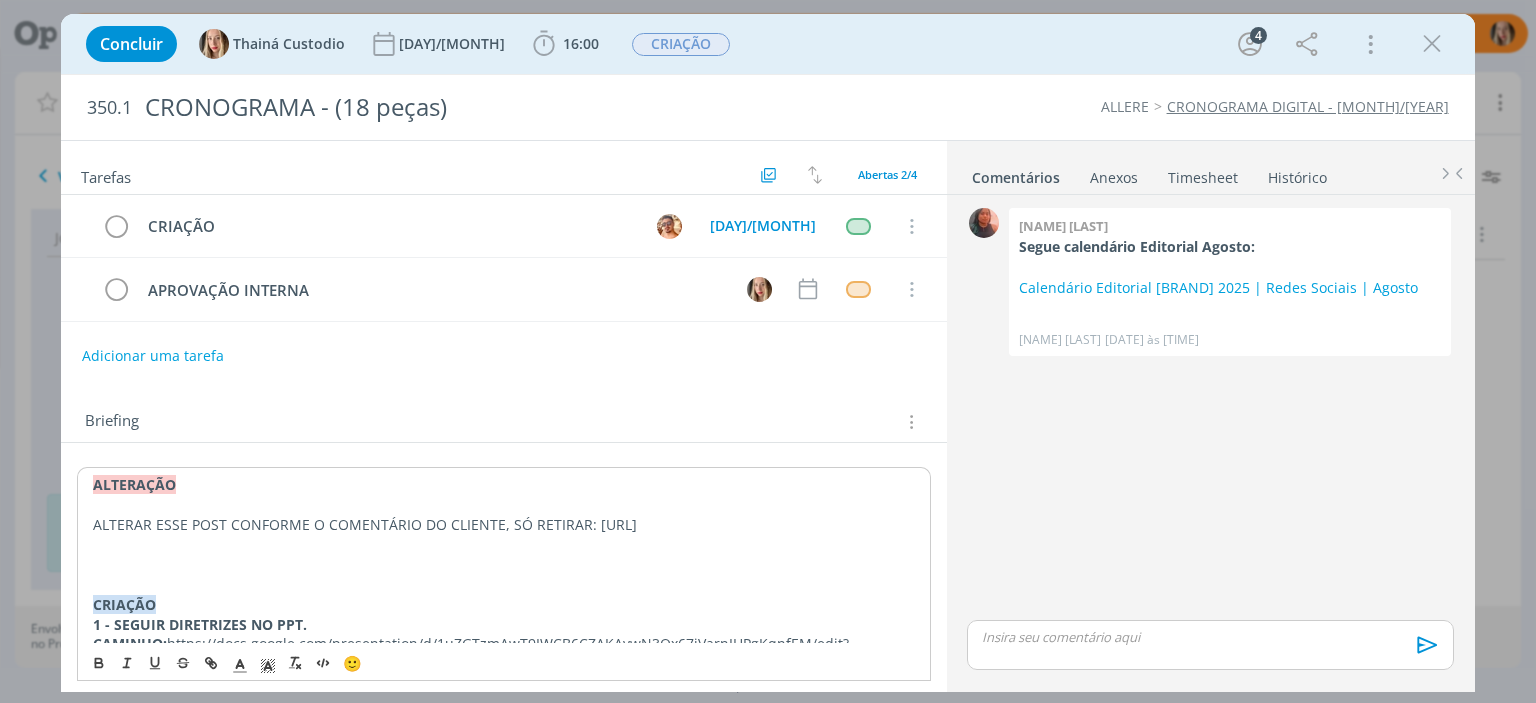 drag, startPoint x: 90, startPoint y: 541, endPoint x: 540, endPoint y: 563, distance: 450.53745 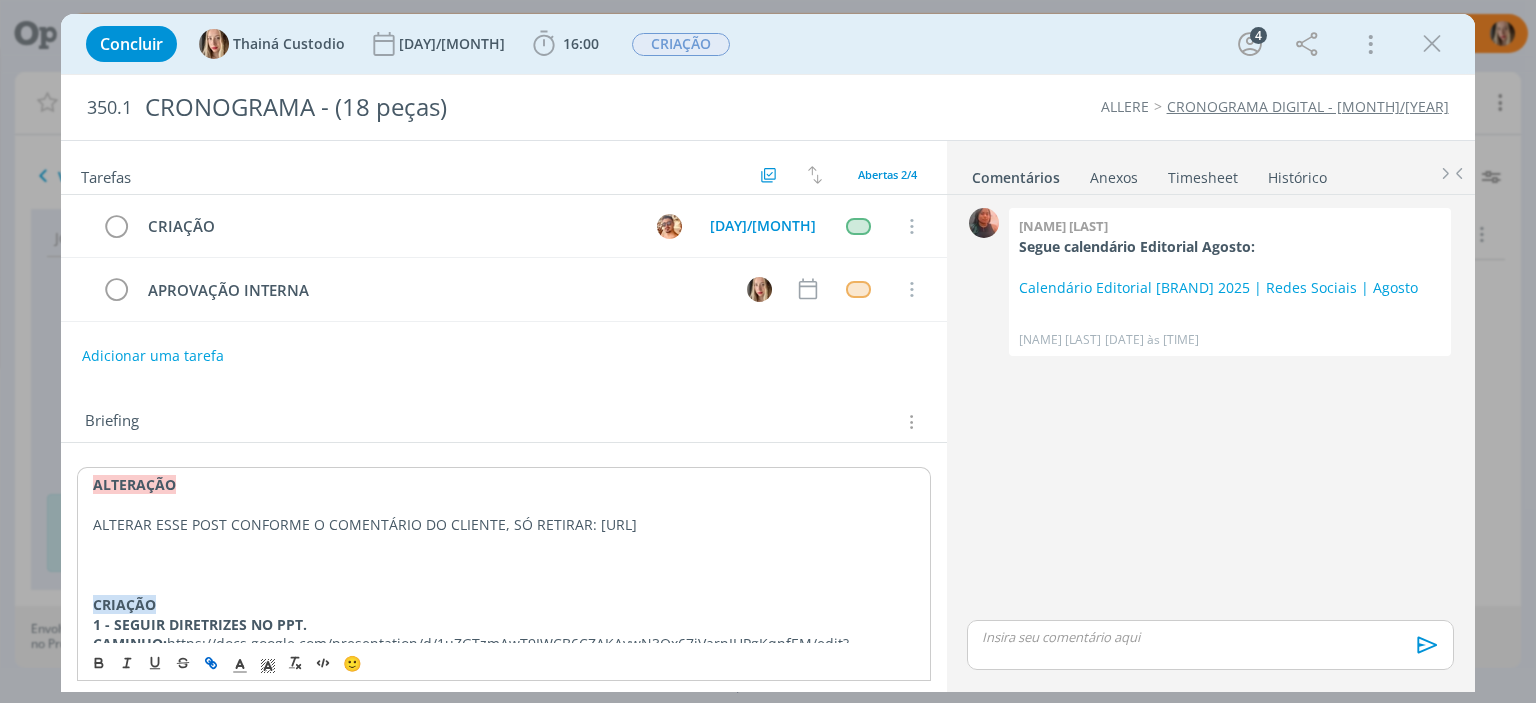 click 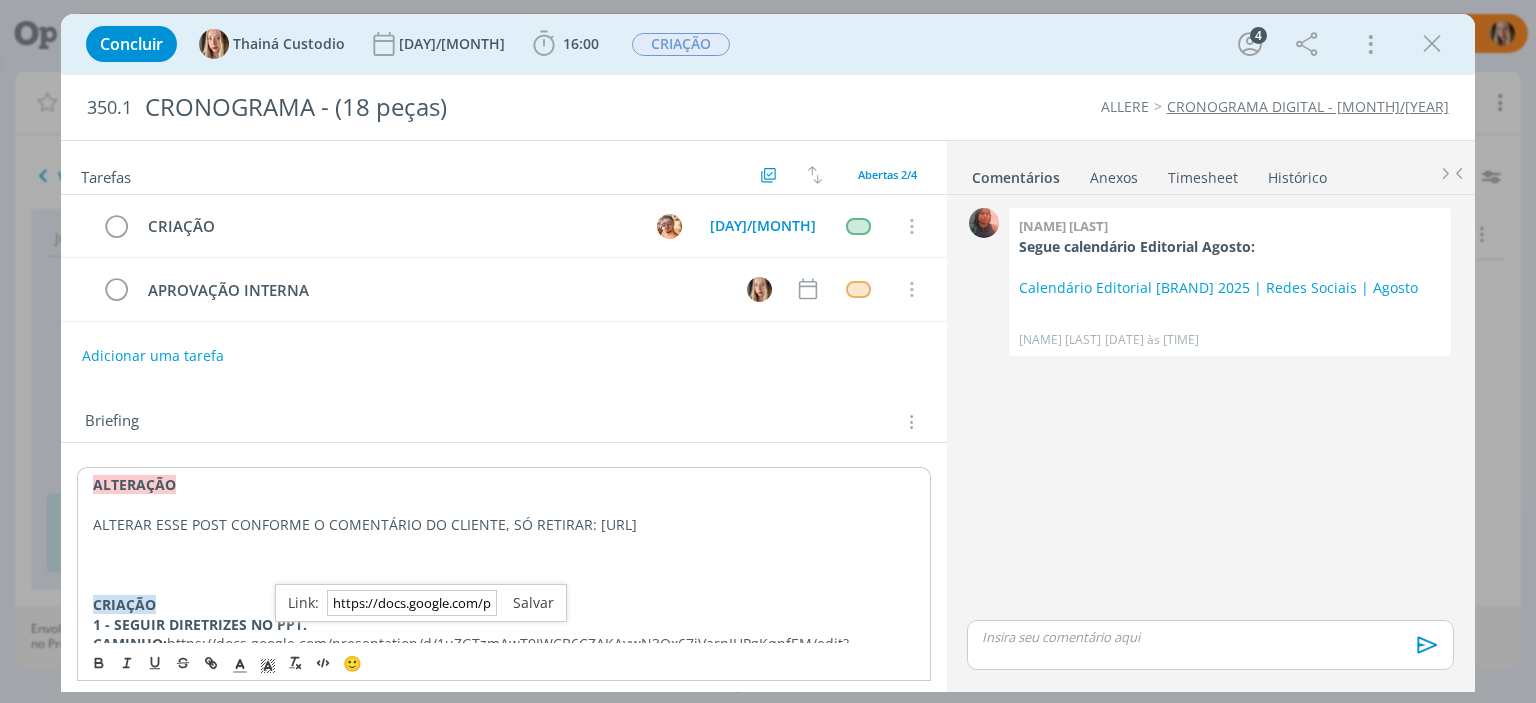 click at bounding box center [525, 602] 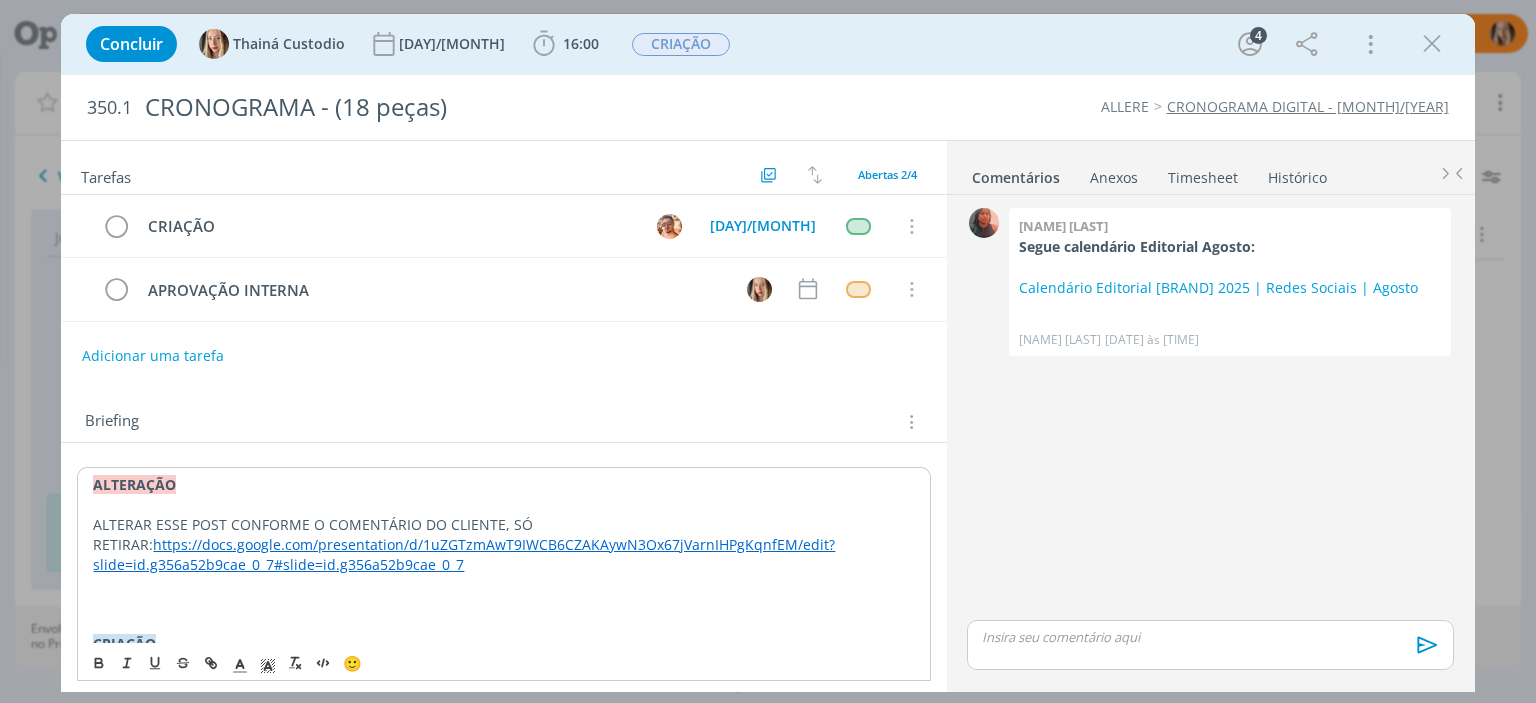 click at bounding box center [503, 585] 